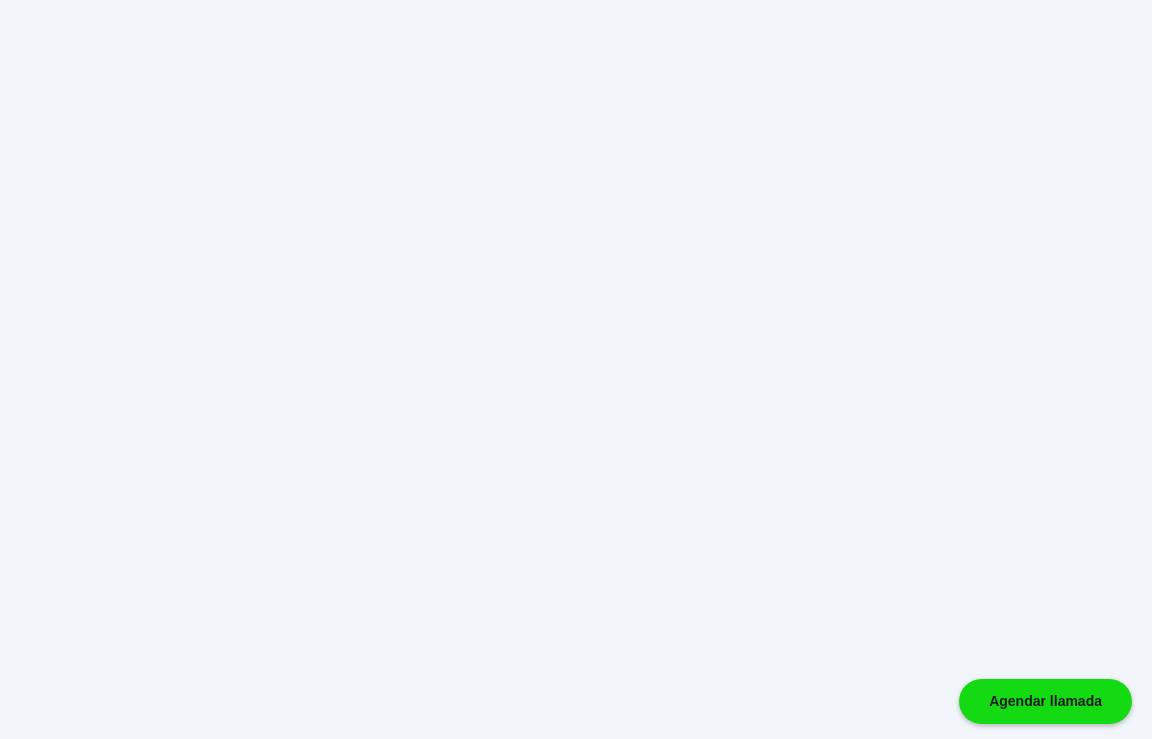 scroll, scrollTop: 0, scrollLeft: 0, axis: both 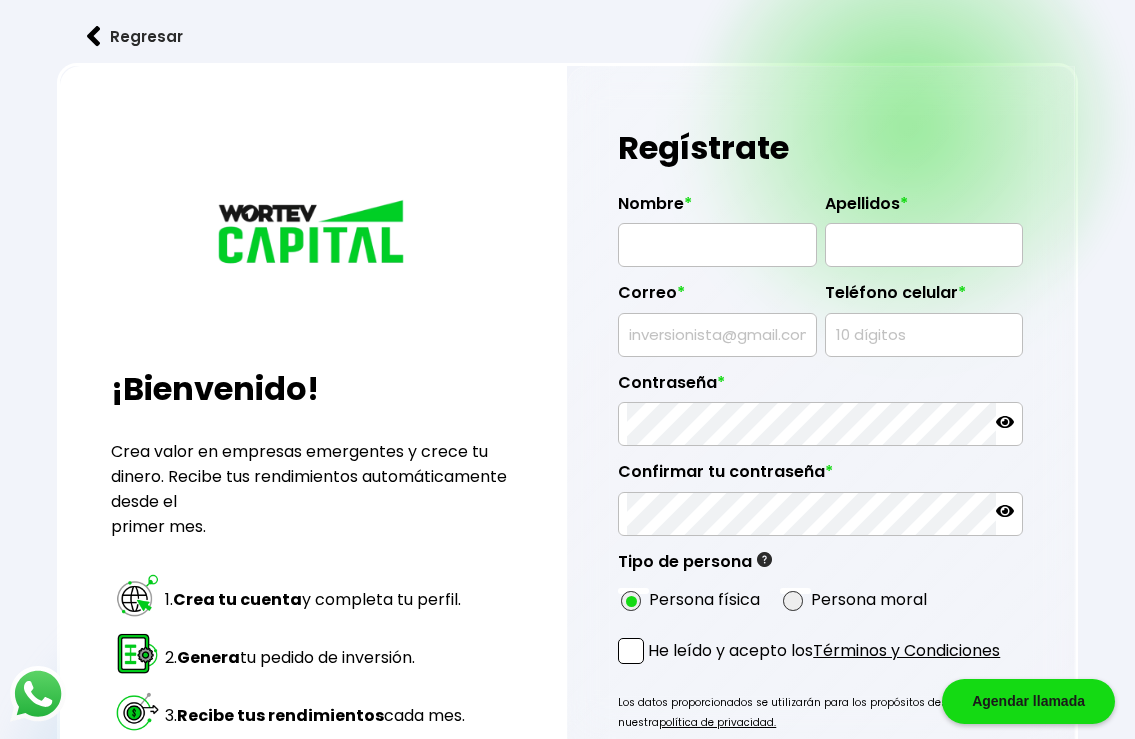 drag, startPoint x: 735, startPoint y: 249, endPoint x: 865, endPoint y: 261, distance: 130.55267 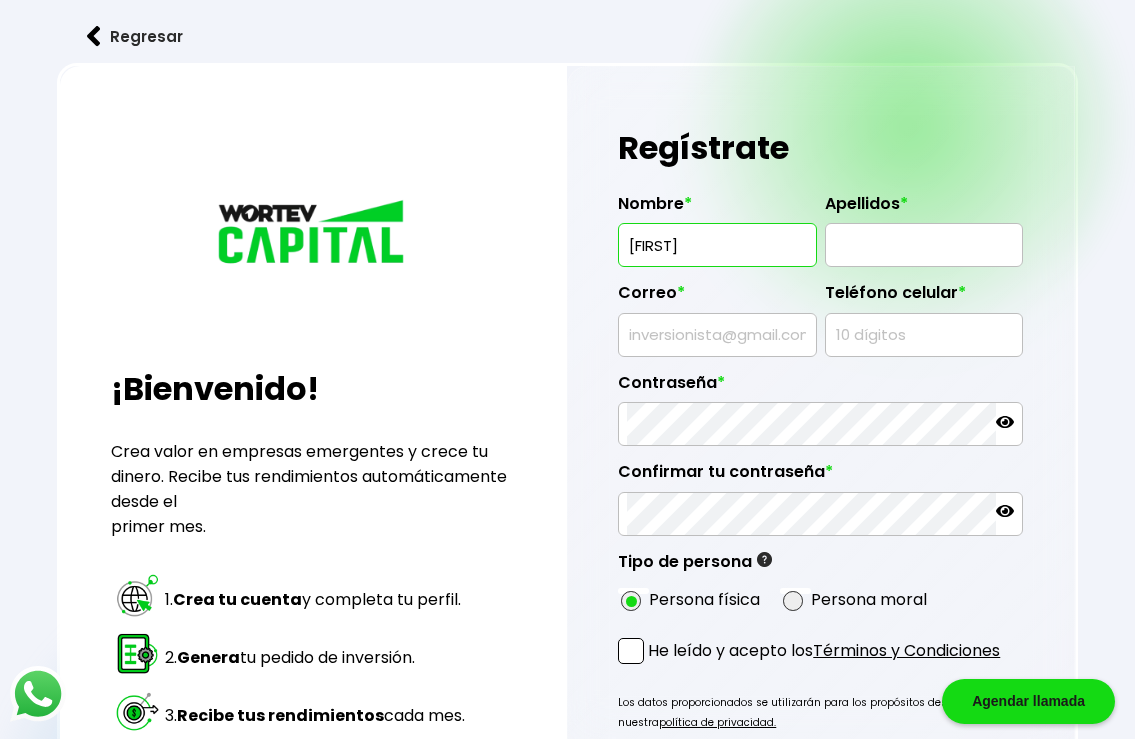 type on "[FIRST]" 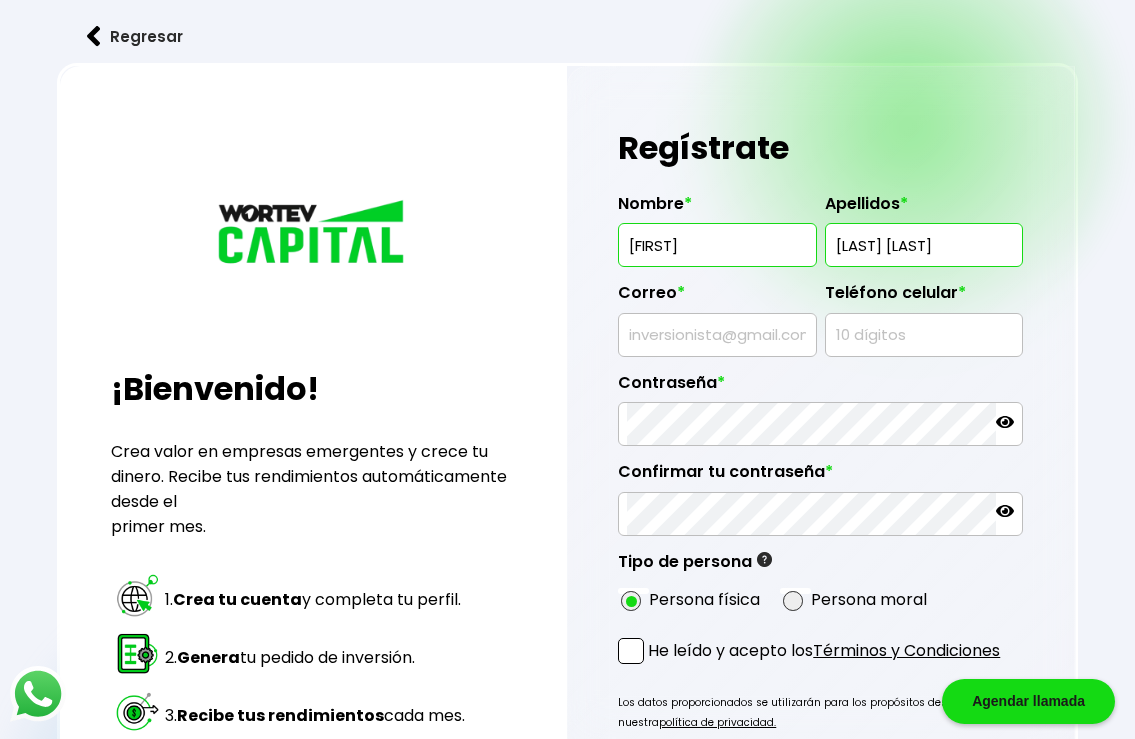 type on "[LAST] [LAST]" 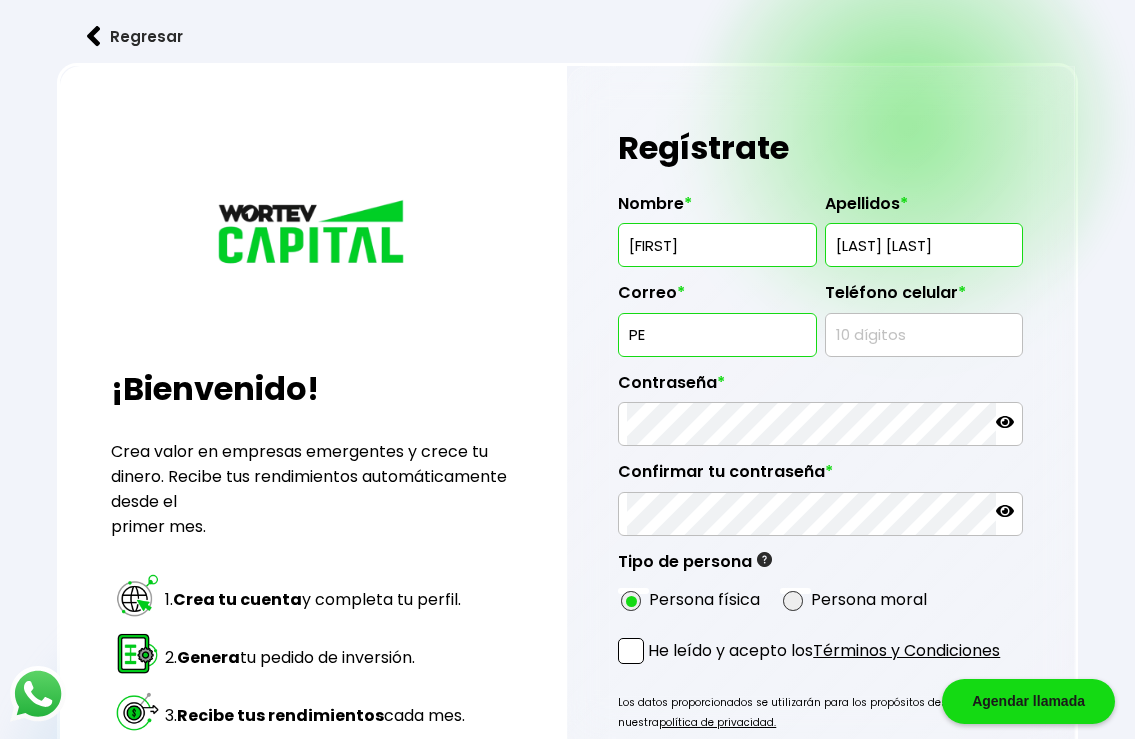 type on "P" 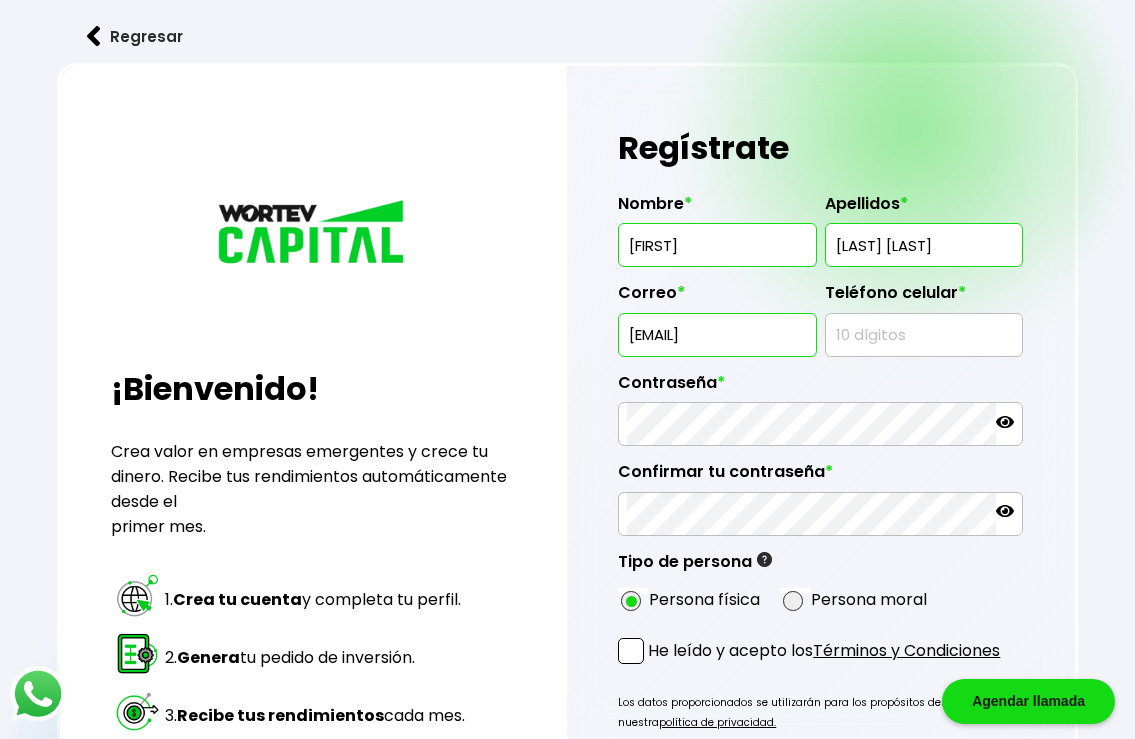 scroll, scrollTop: 0, scrollLeft: 20, axis: horizontal 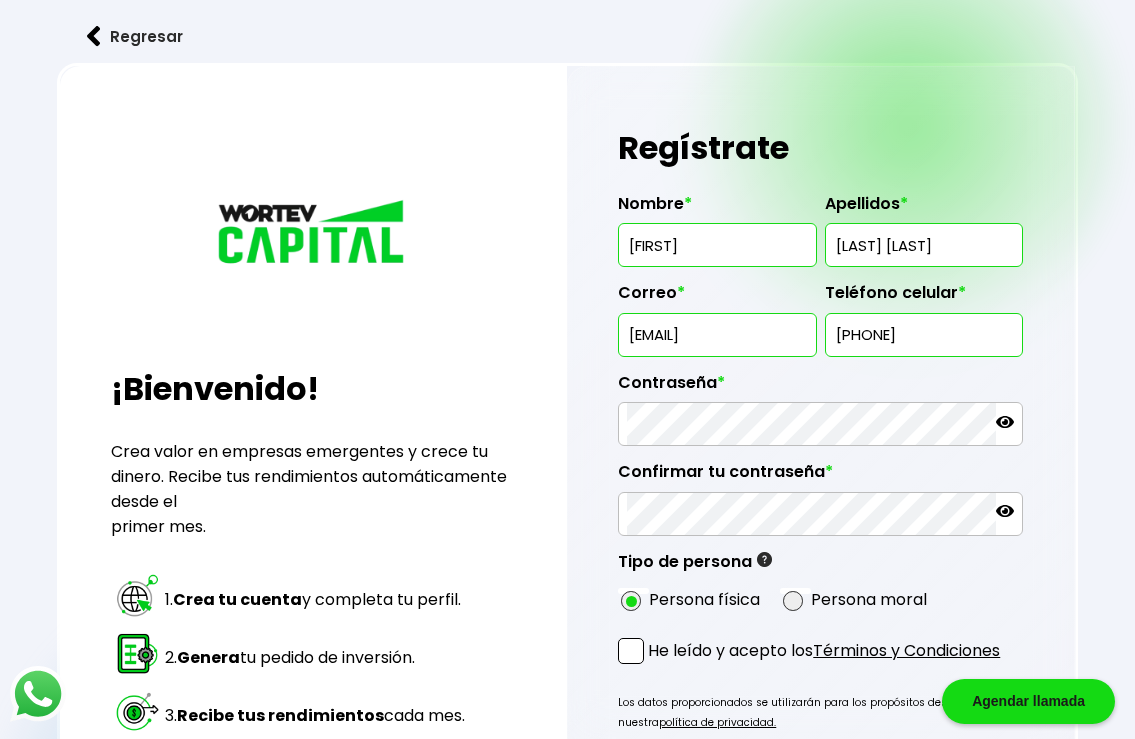 type on "[PHONE]" 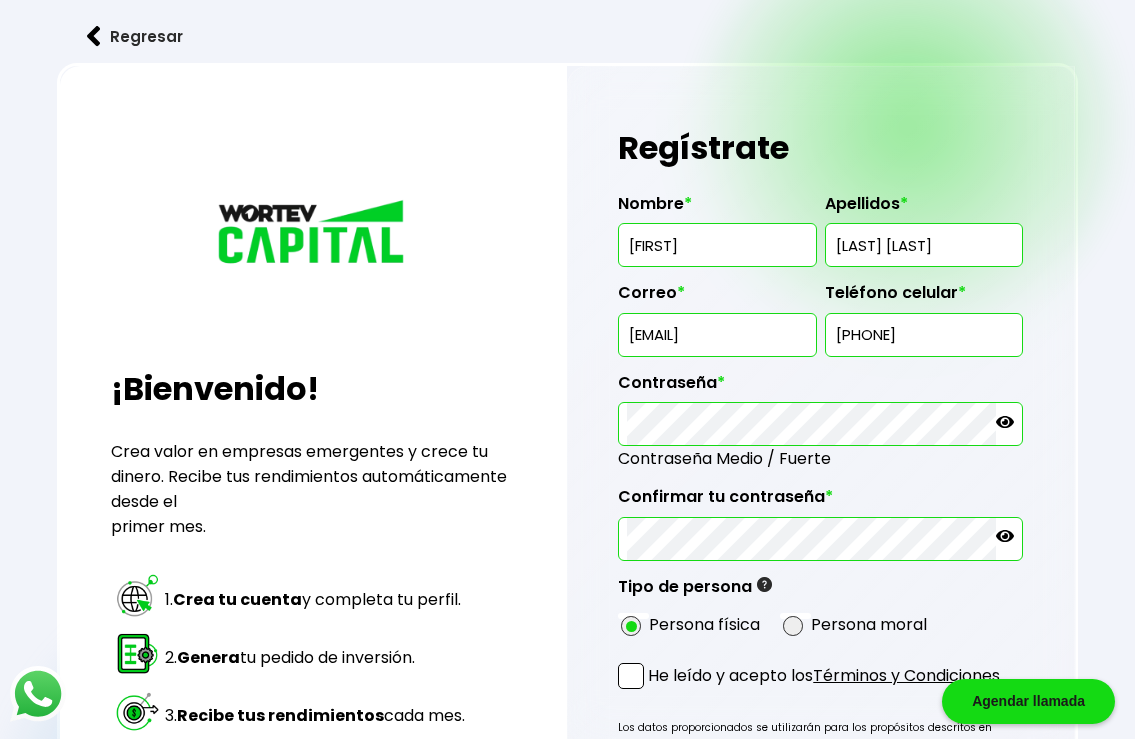 scroll, scrollTop: 306, scrollLeft: 0, axis: vertical 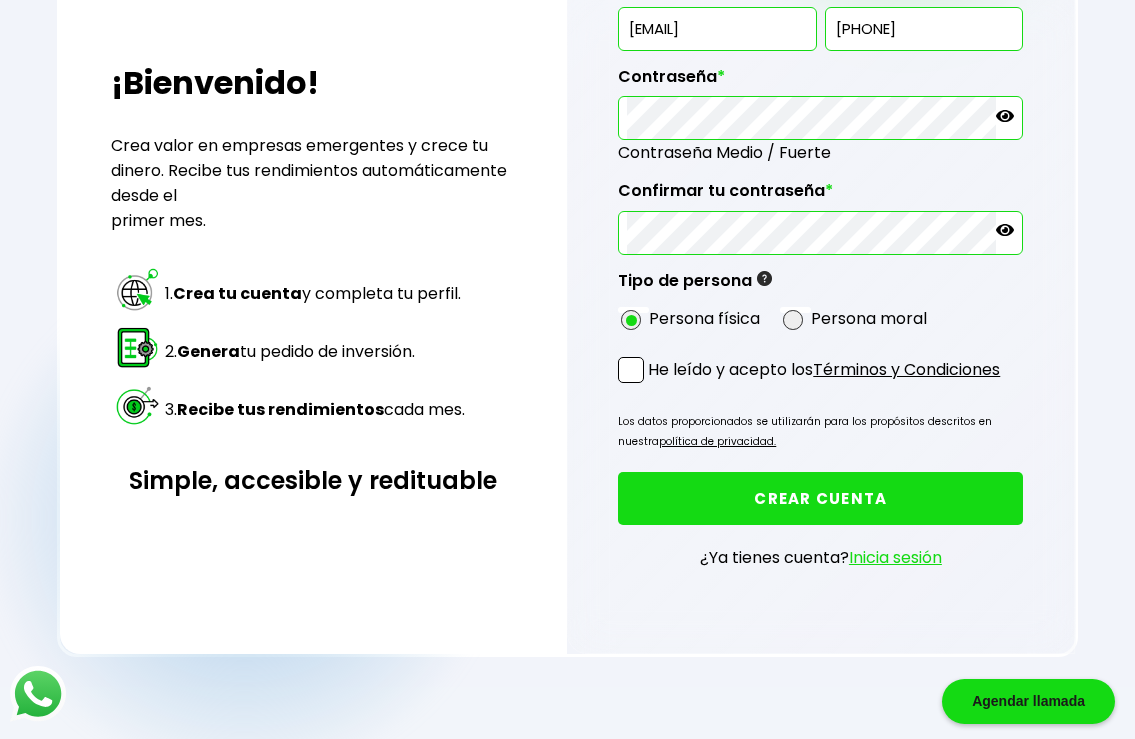 click on "Regresar ¡Bienvenido! Crea valor en empresas emergentes y crece tu dinero. Recibe tus rendimientos automáticamente desde el  primer mes. 1.   Crea tu cuenta  y completa tu perfil. 2.  Genera  tu pedido de inversión. 3.  Recibe tus rendimientos  cada mes. Simple, accesible y redituable Regístrate Nombre  * JOSE Apellidos * PEREZ CHAVEZ Correo * pepito-1953@outlook.com Teléfono celular * 5539350779 Contraseña *    Contraseña Medio / Fuerte Confirmar tu contraseña * Tipo de persona  Persona Física   Individuo que realiza cualquier actividad económica (vendedor, comerciante, empleado, profesionista, etc..) el cual tiene derechos y obligaciones, la persona física NO emite facturas para estos fines, únicamente recibe una constancia de retención de impuestos por parte de WORTEV CAPITAL. Persona Moral  Persona física Persona moral He leído y acepto los  Términos y Condiciones Los datos proporcionados se utilizarán para los propósitos descritos en nuestra   política de privacidad. CREAR CUENTA" at bounding box center [567, 190] 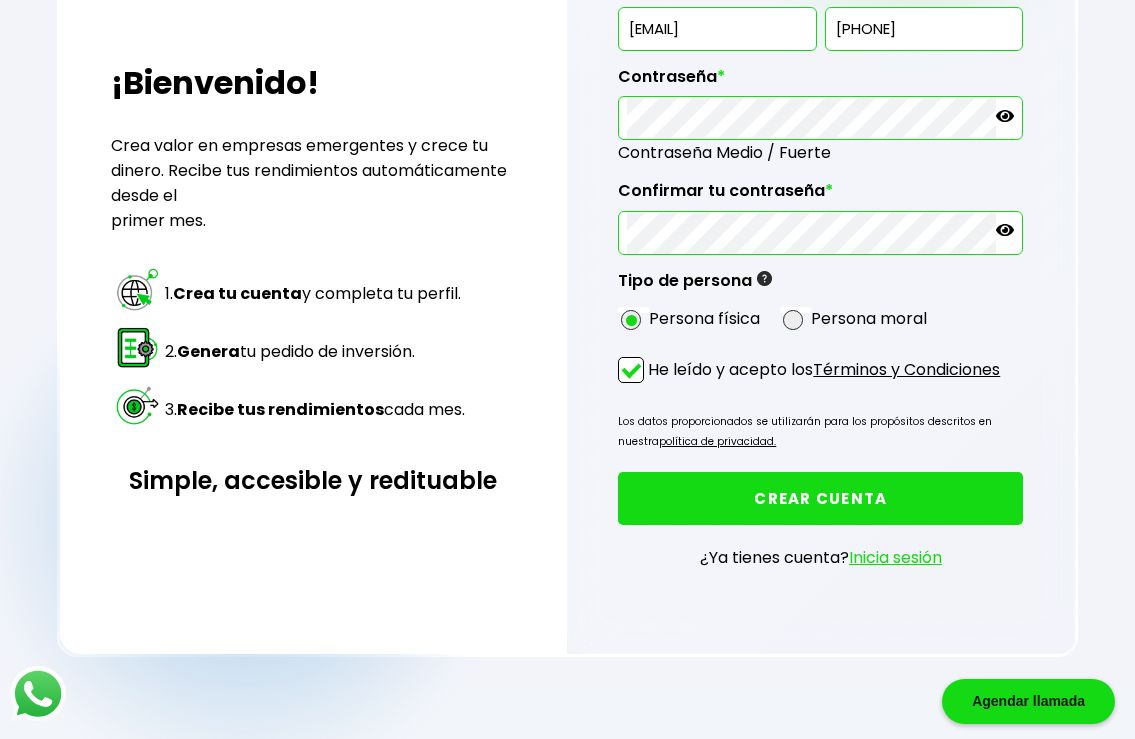 click on "CREAR CUENTA" at bounding box center (820, 498) 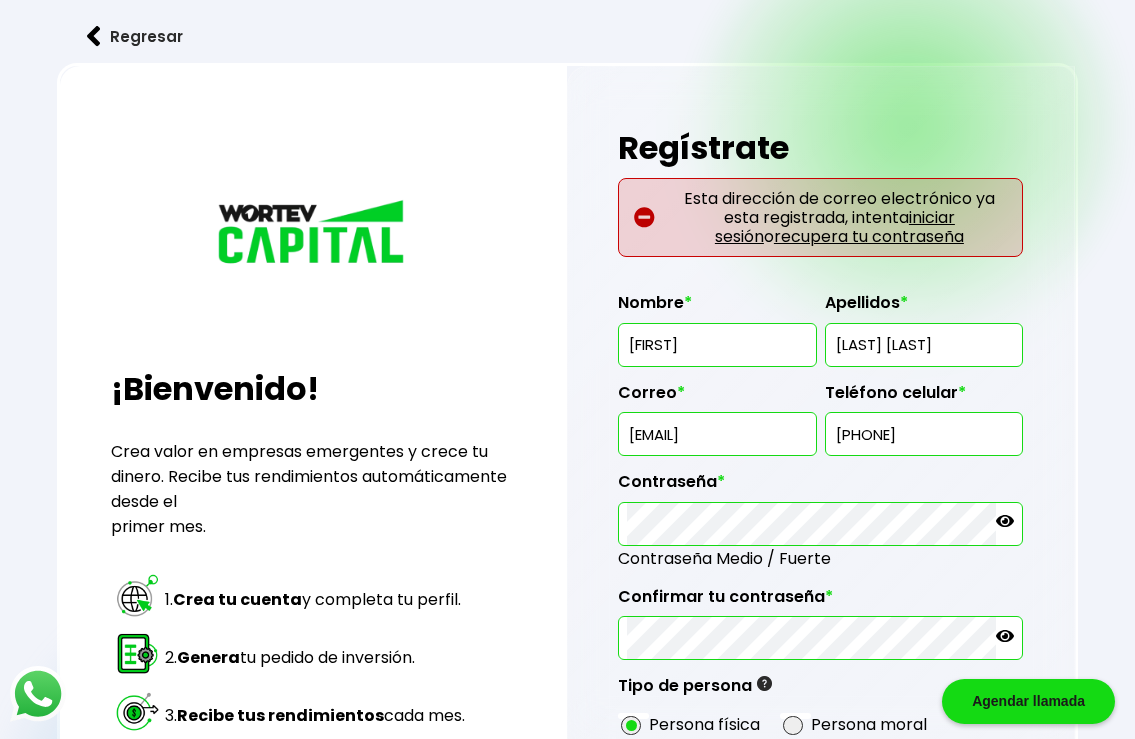 scroll, scrollTop: 102, scrollLeft: 0, axis: vertical 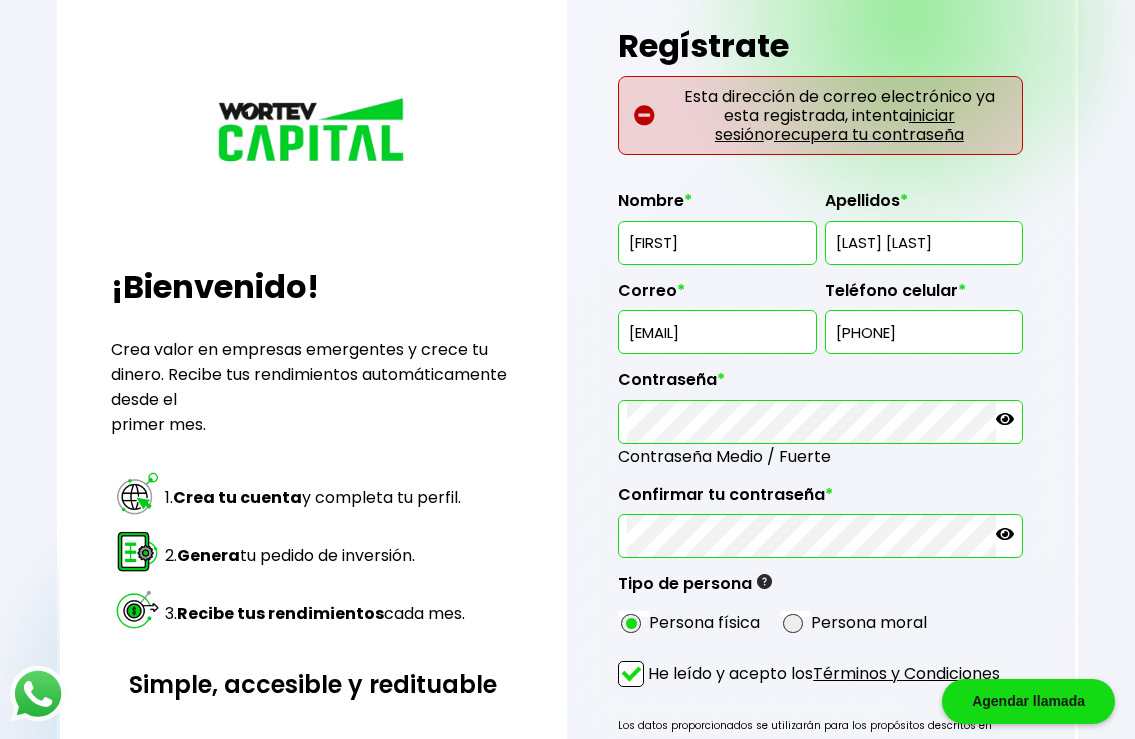 click on "[USERNAME]@[DOMAIN]" at bounding box center (717, 332) 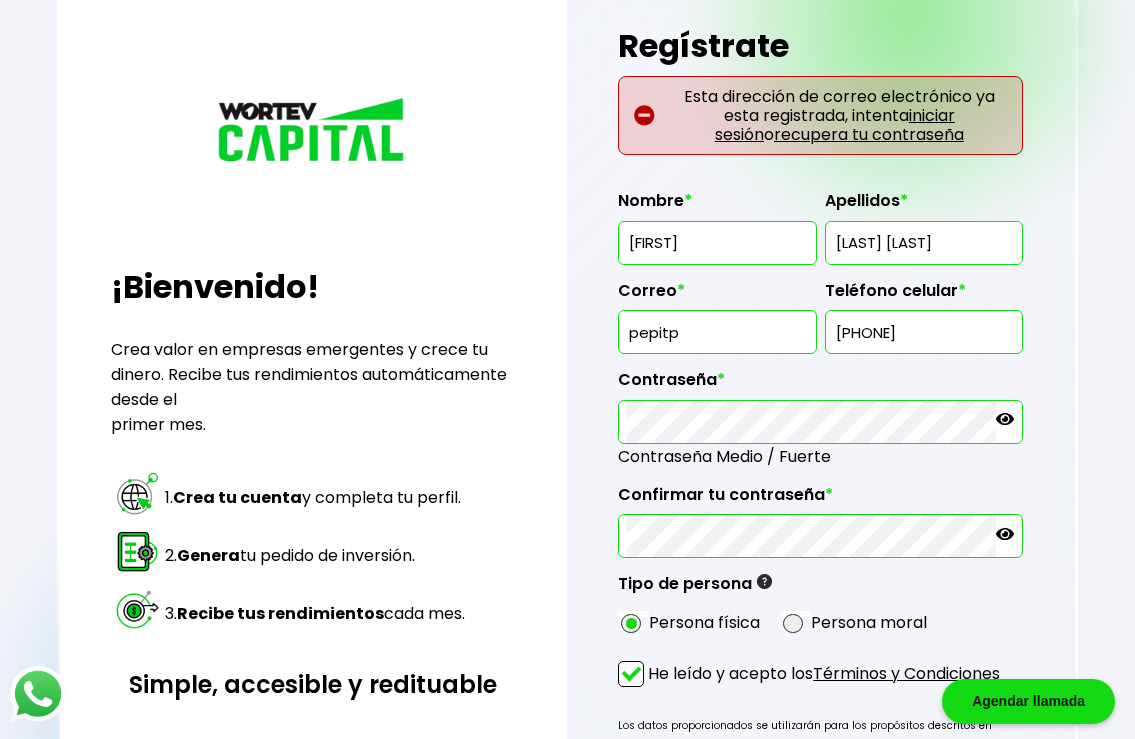 scroll, scrollTop: 0, scrollLeft: 0, axis: both 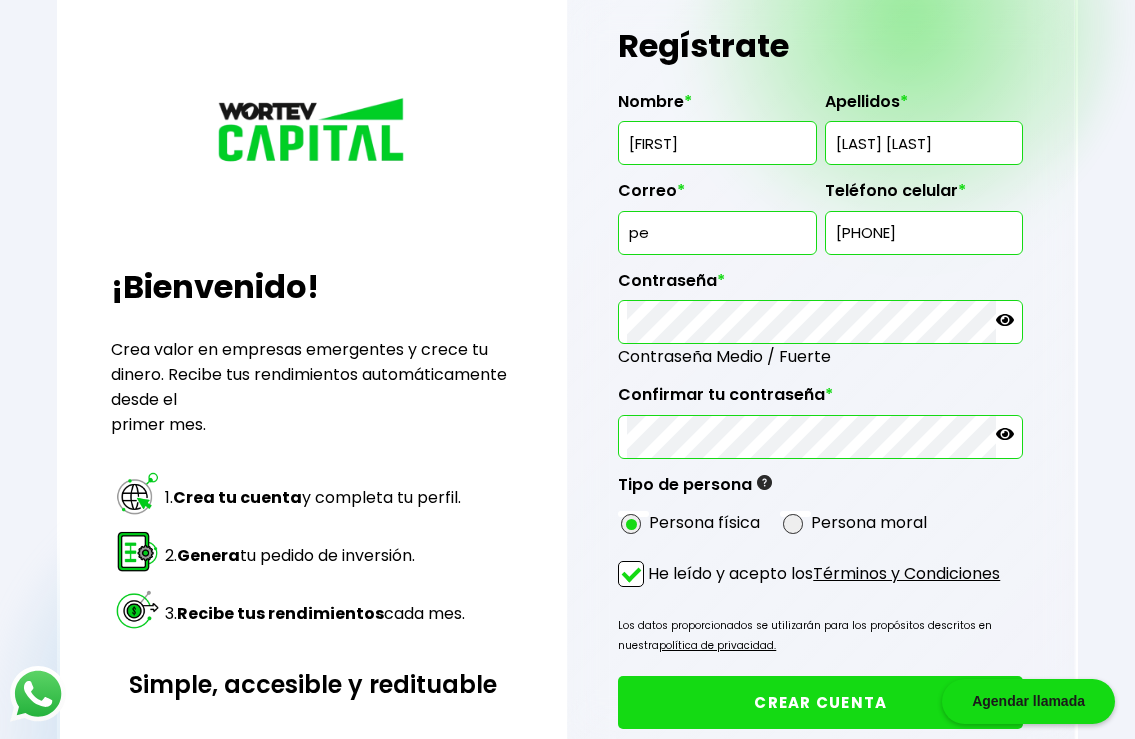 type on "p" 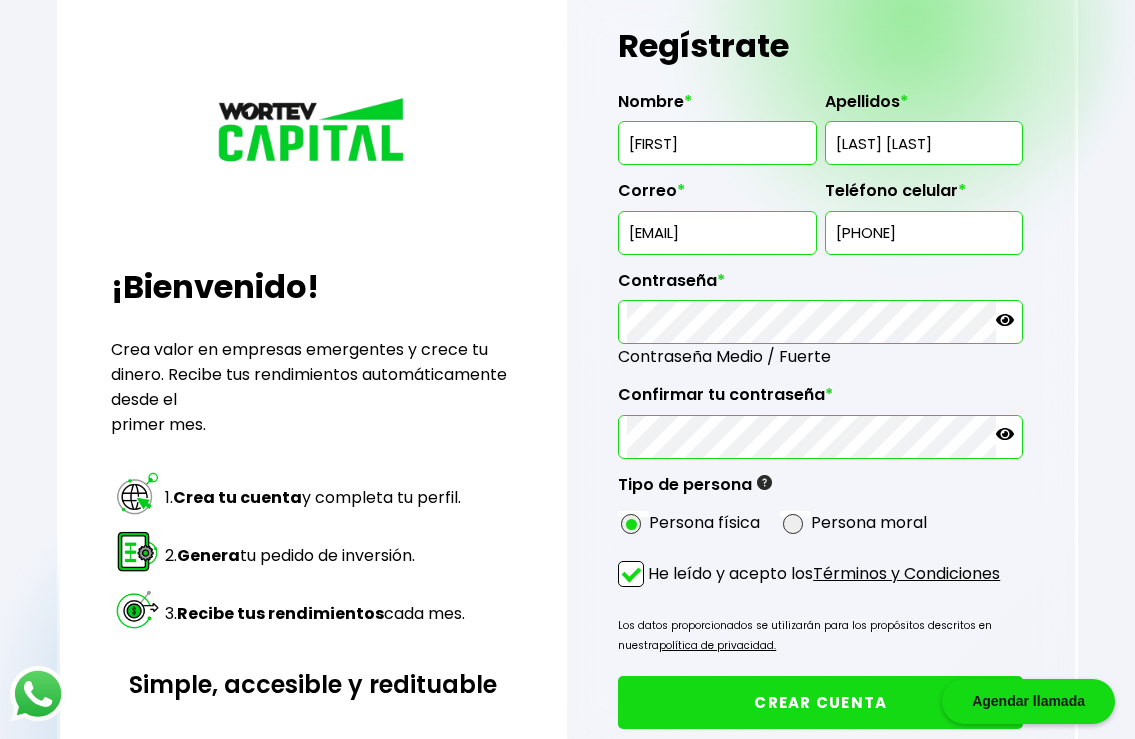 scroll, scrollTop: 0, scrollLeft: 43, axis: horizontal 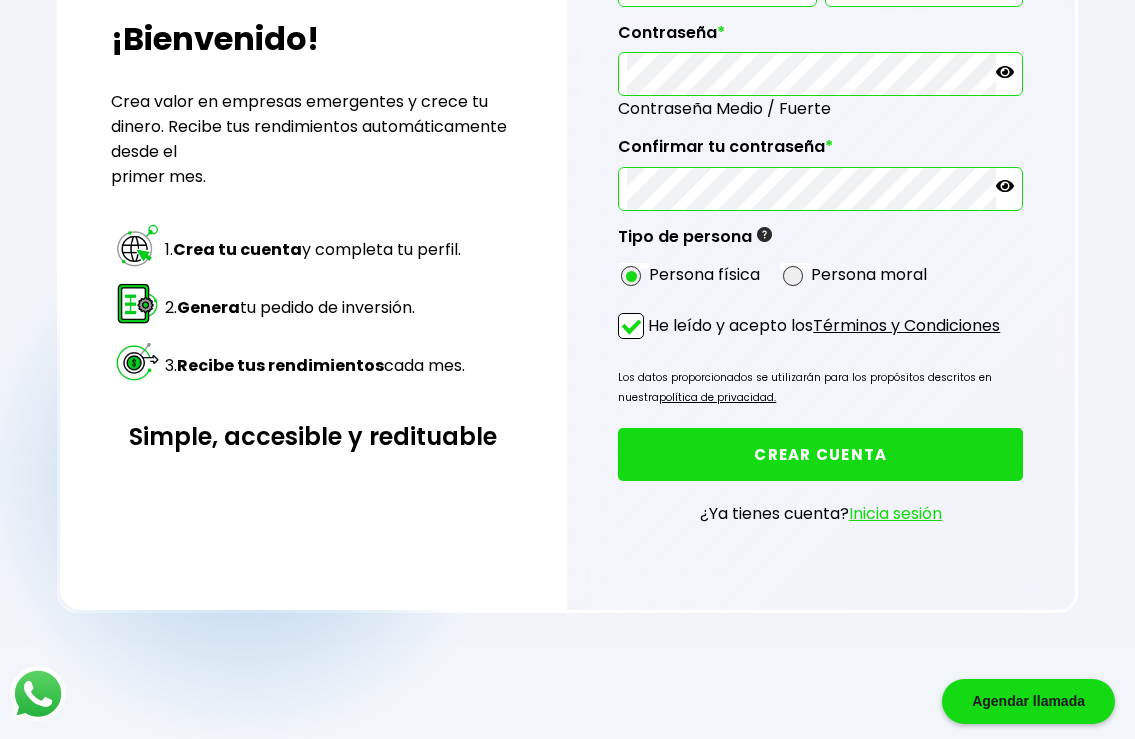 click on "CREAR CUENTA" at bounding box center (820, 454) 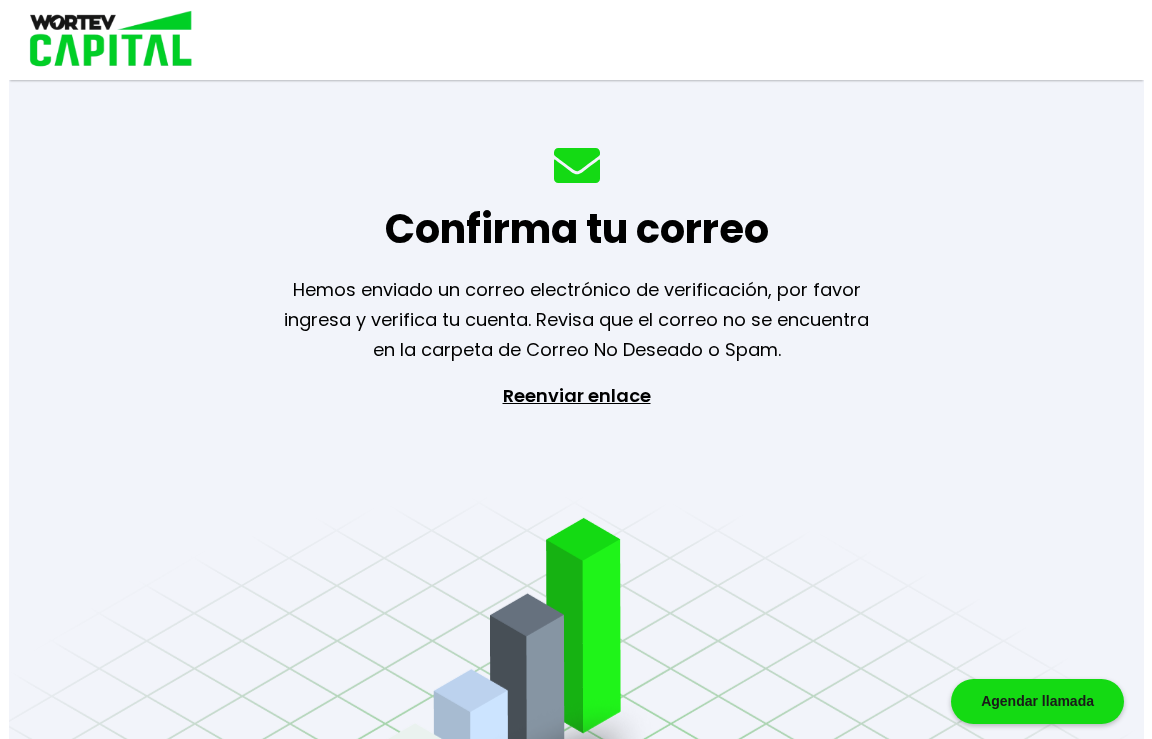 scroll, scrollTop: 0, scrollLeft: 0, axis: both 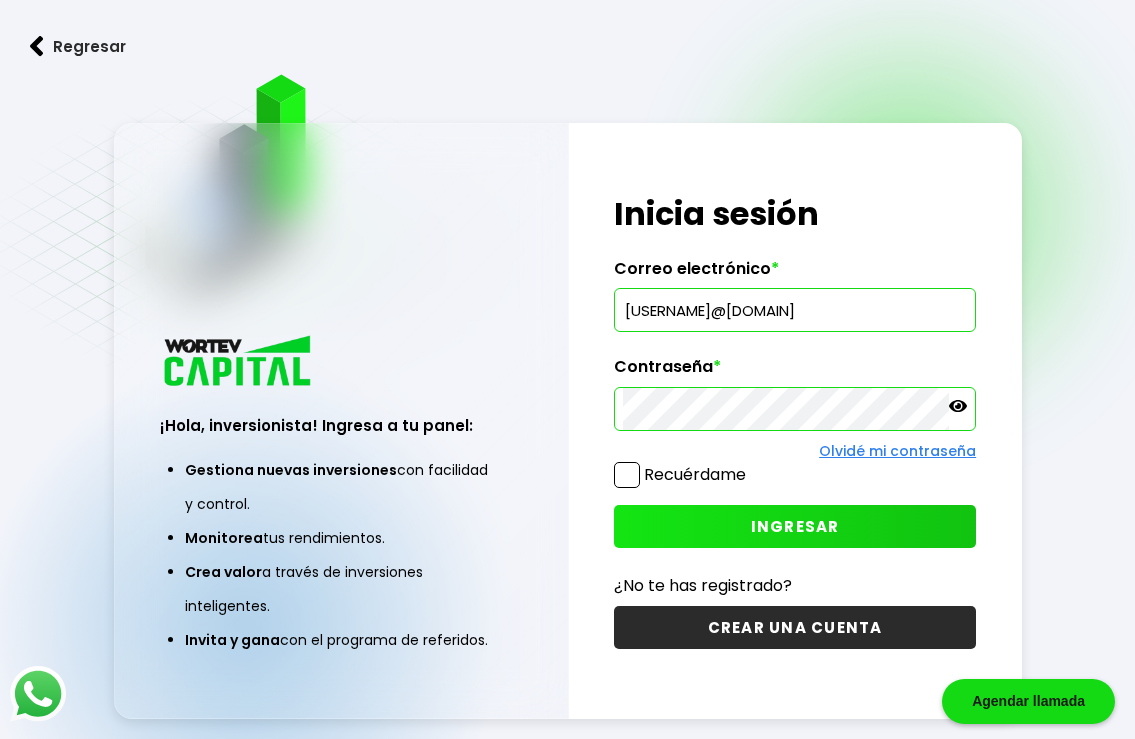 click at bounding box center [627, 475] 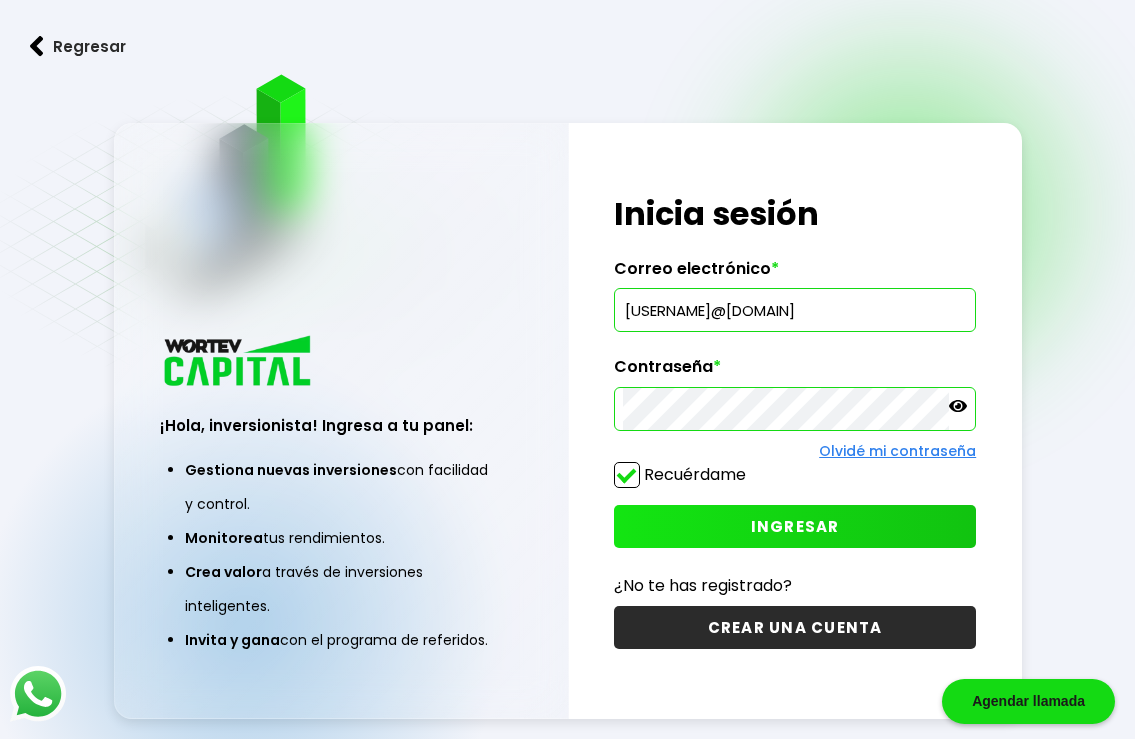 click on "INGRESAR" at bounding box center [795, 526] 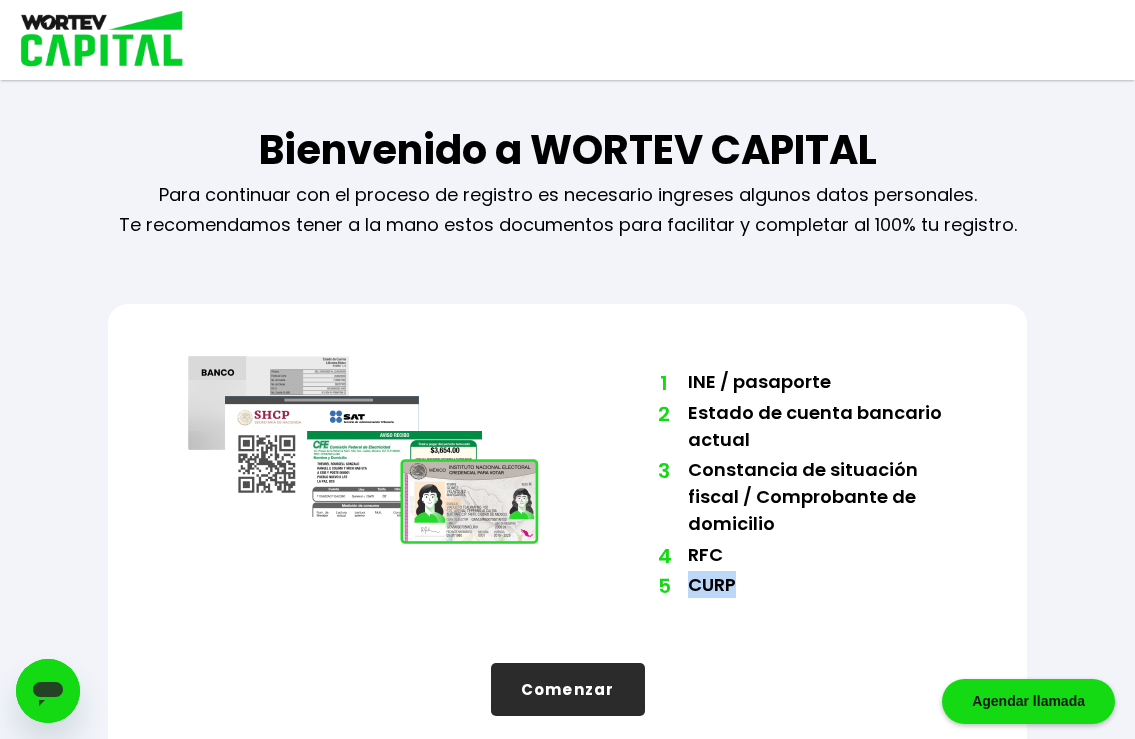 drag, startPoint x: 687, startPoint y: 582, endPoint x: 773, endPoint y: 586, distance: 86.09297 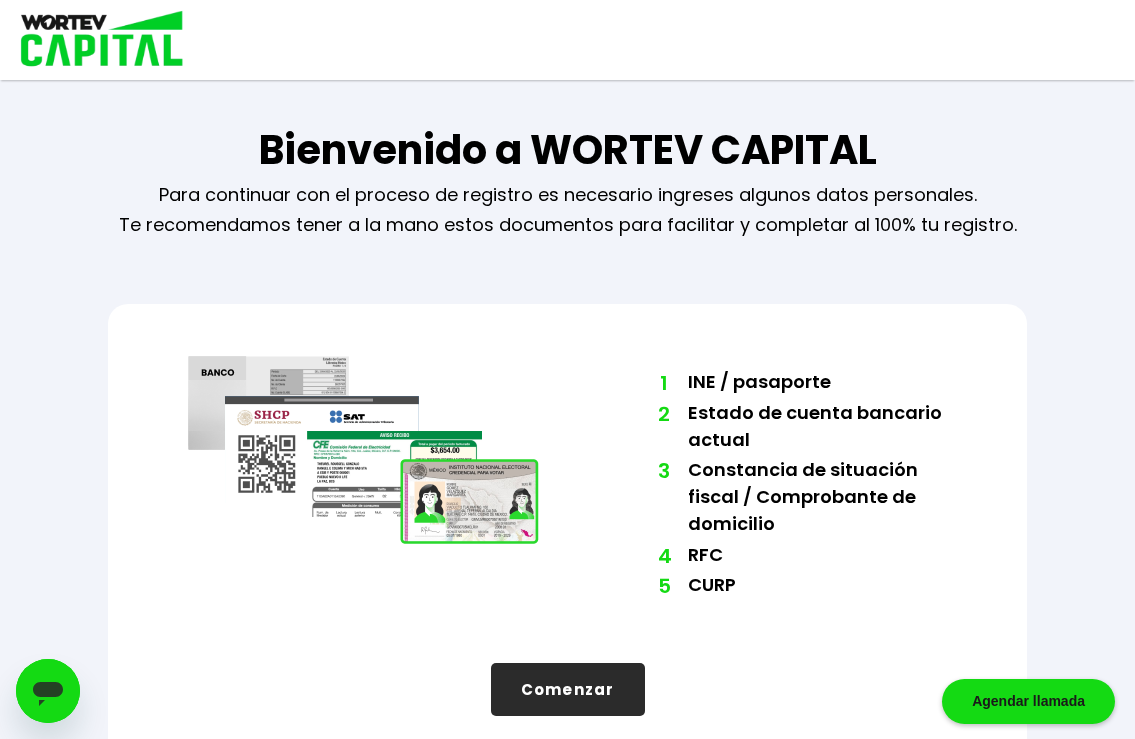 click on "[NUMBER] [DOCUMENT_TYPE]" at bounding box center [818, 586] 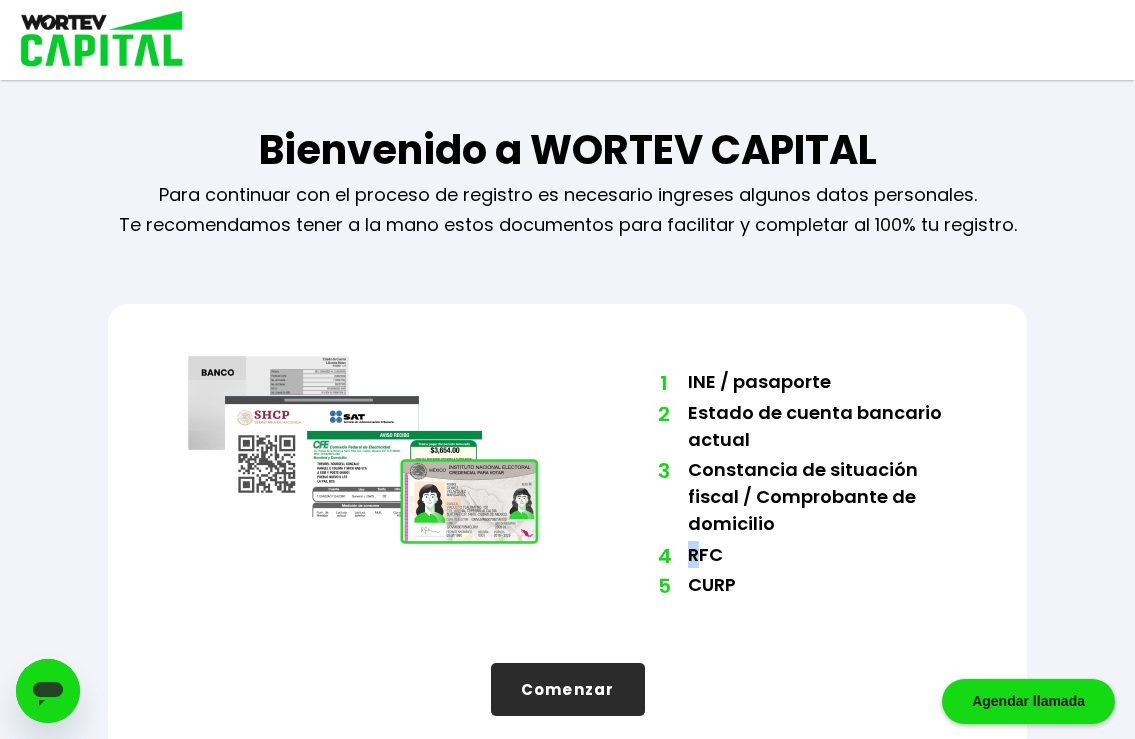 drag, startPoint x: 687, startPoint y: 552, endPoint x: 704, endPoint y: 551, distance: 17.029387 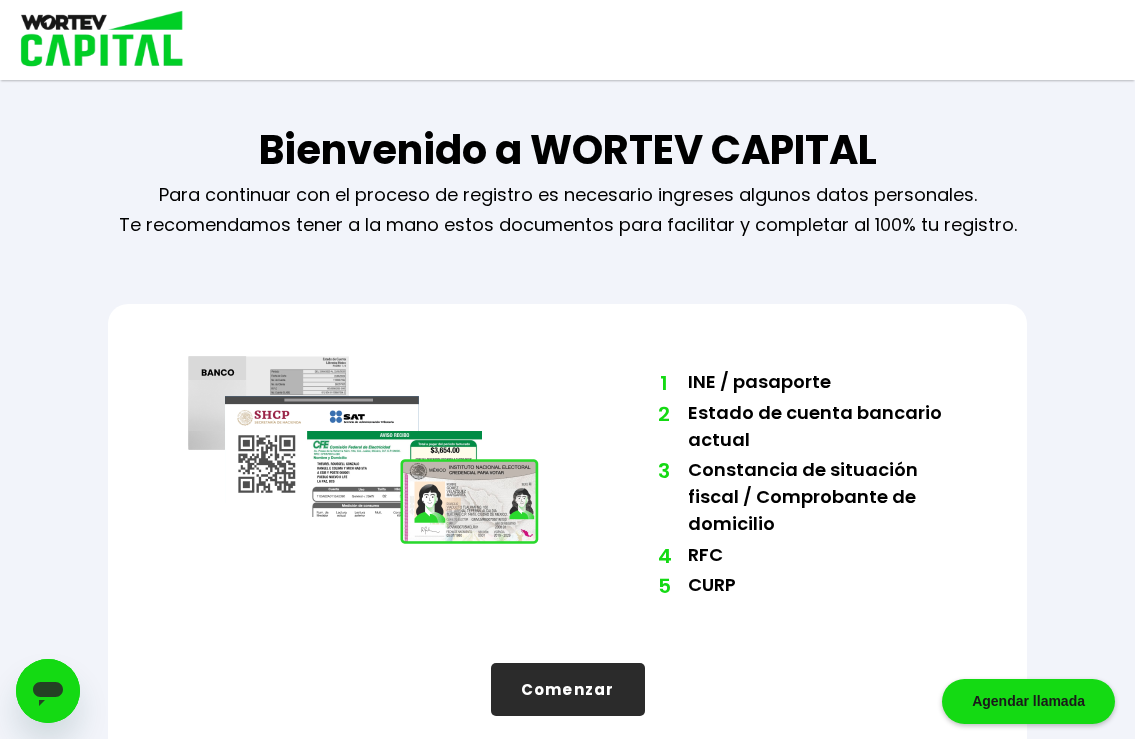 drag, startPoint x: 707, startPoint y: 560, endPoint x: 721, endPoint y: 560, distance: 14 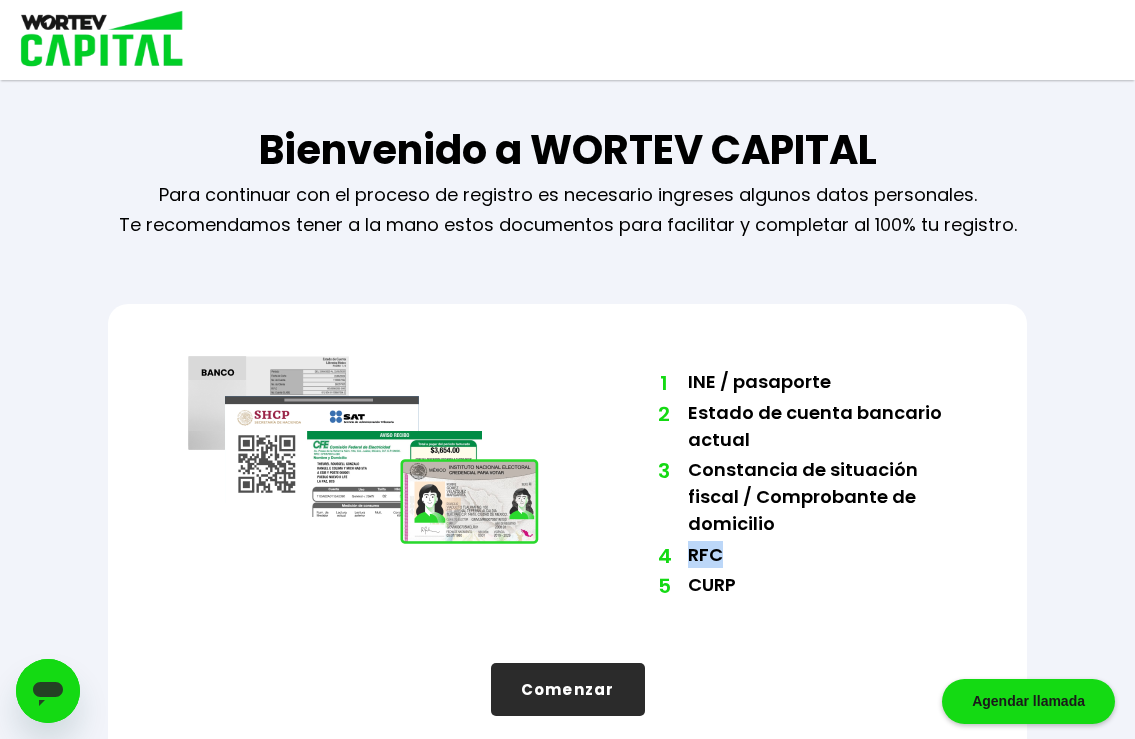 drag, startPoint x: 723, startPoint y: 559, endPoint x: 674, endPoint y: 556, distance: 49.09175 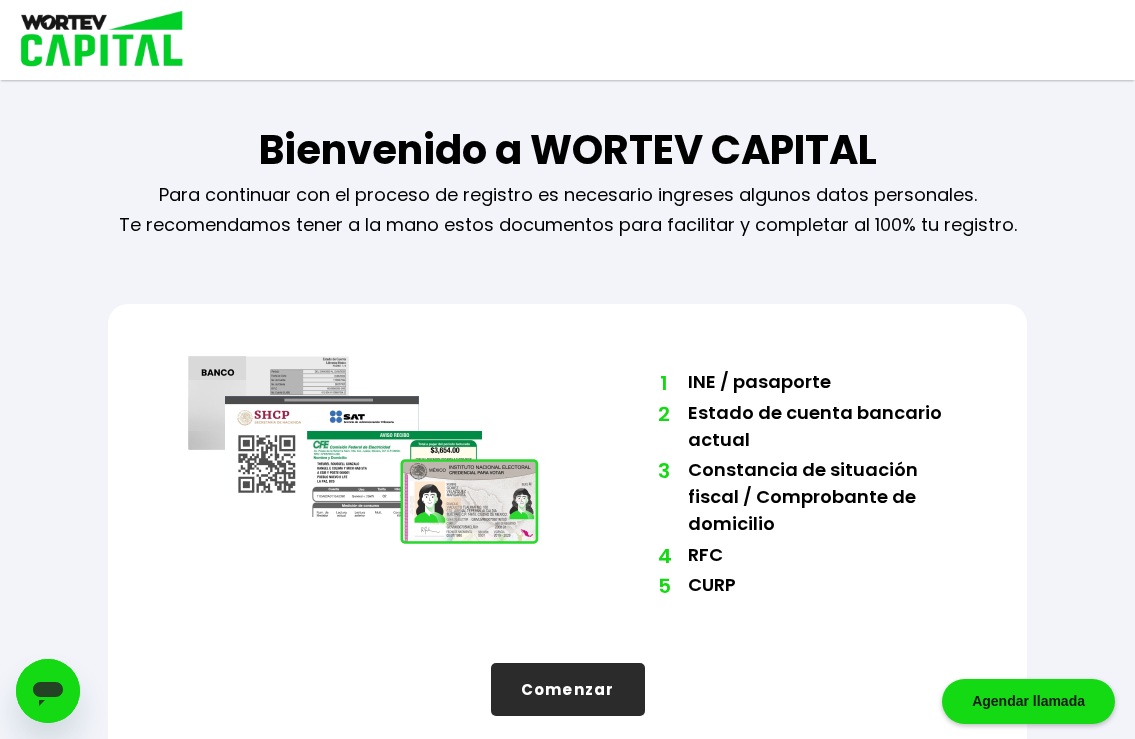 click on "4   RFC" at bounding box center [818, 556] 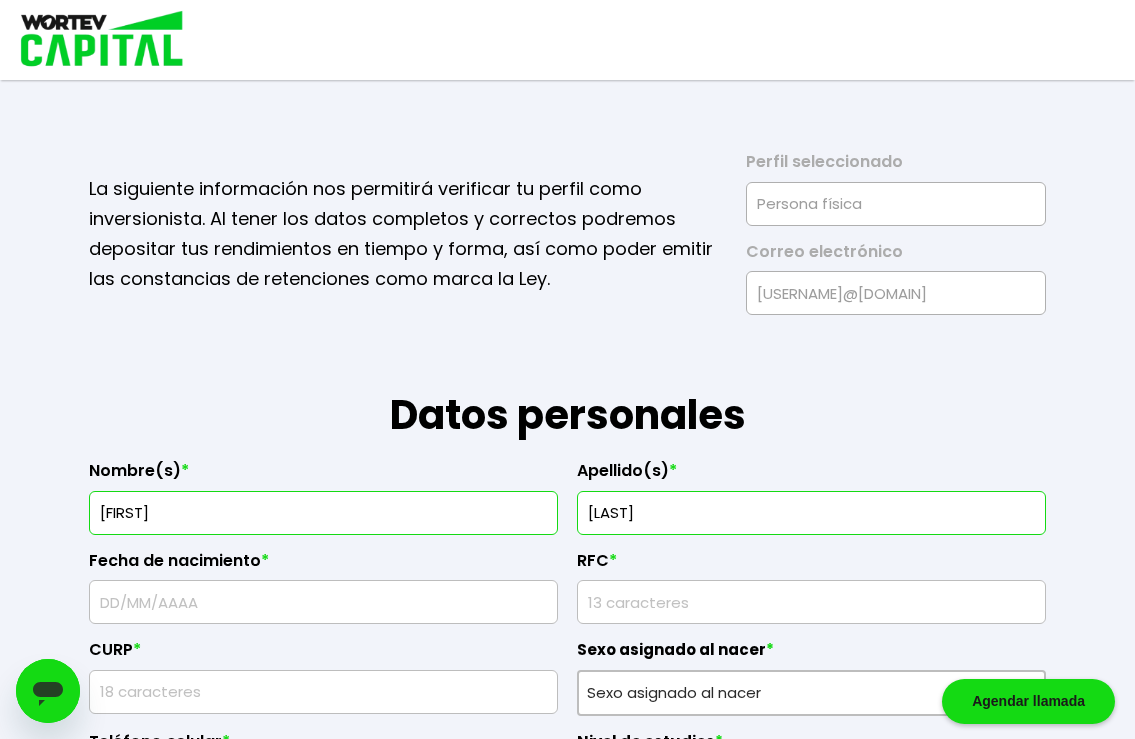 scroll, scrollTop: 306, scrollLeft: 0, axis: vertical 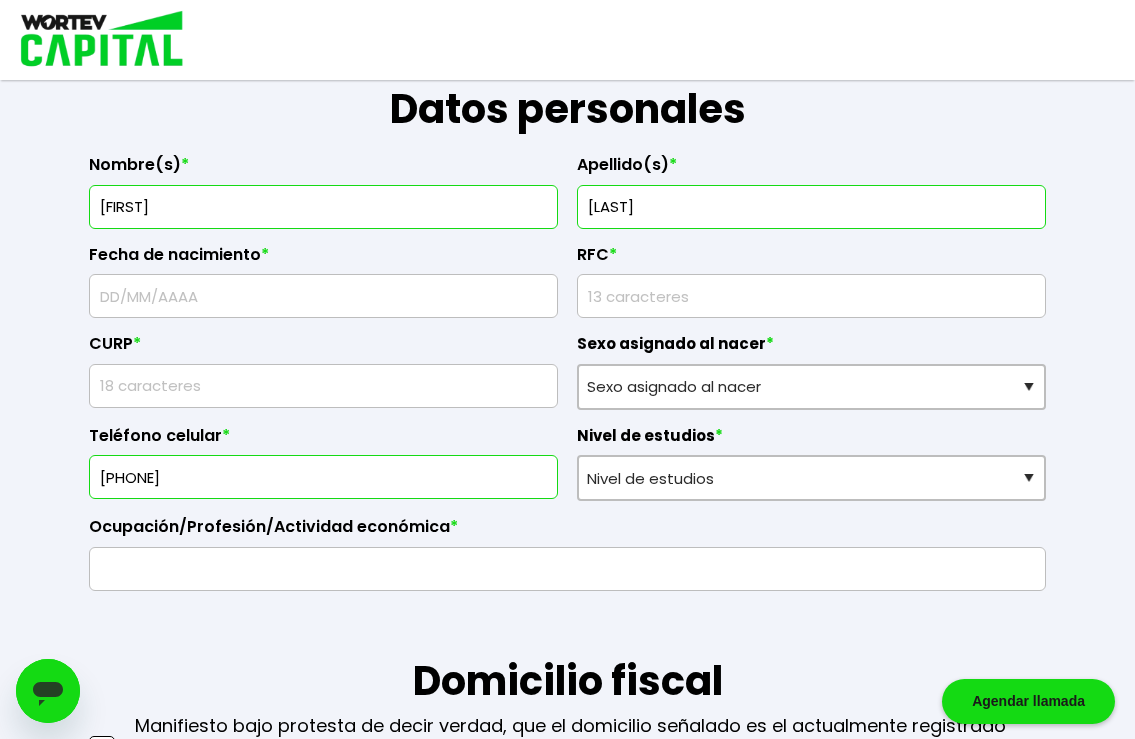 click at bounding box center [323, 296] 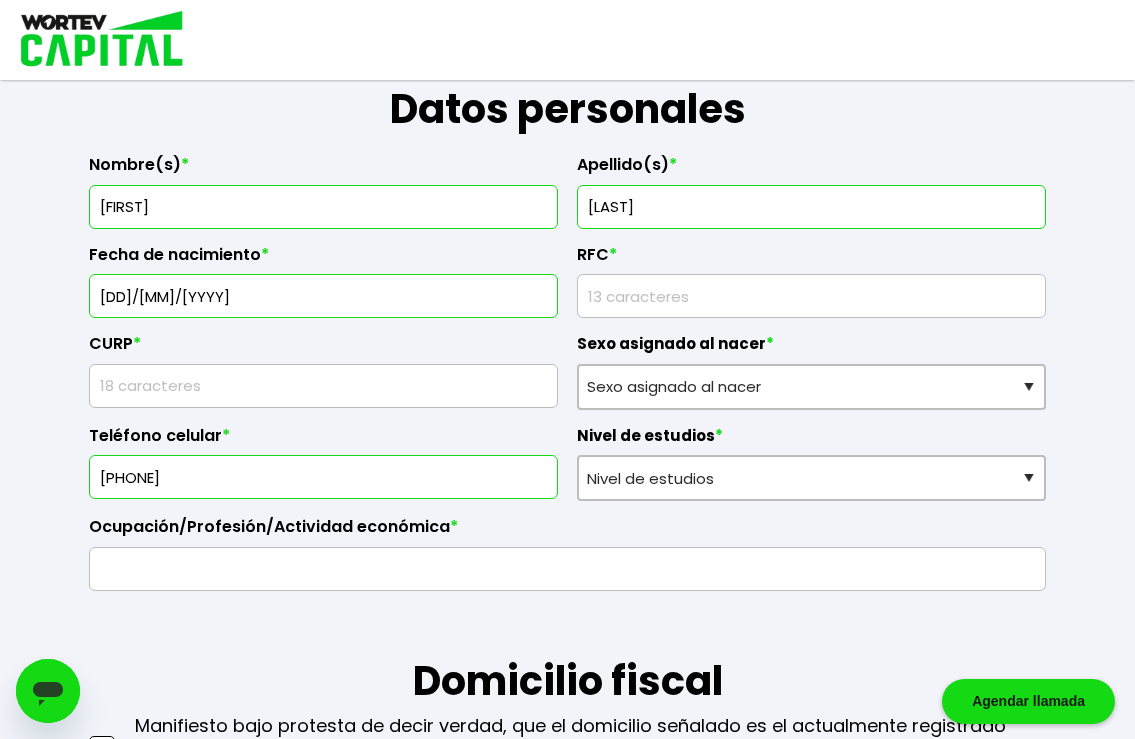 type on "[DD]/[MM]/[YYYY]" 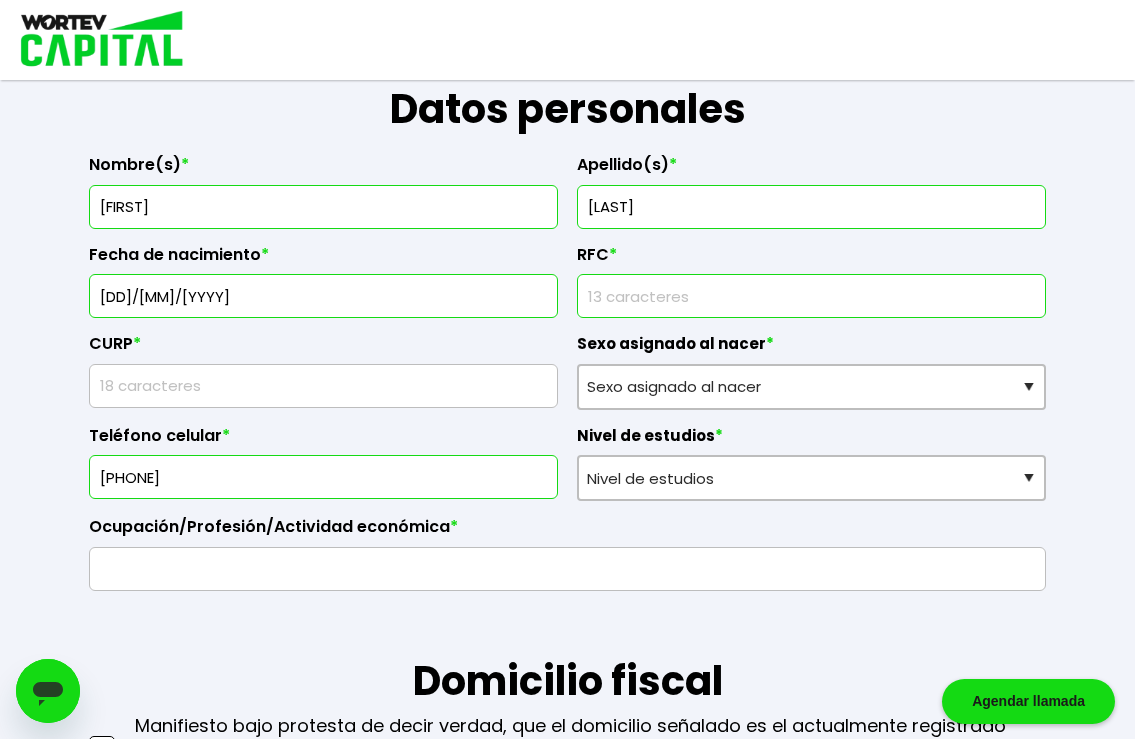 click at bounding box center [811, 296] 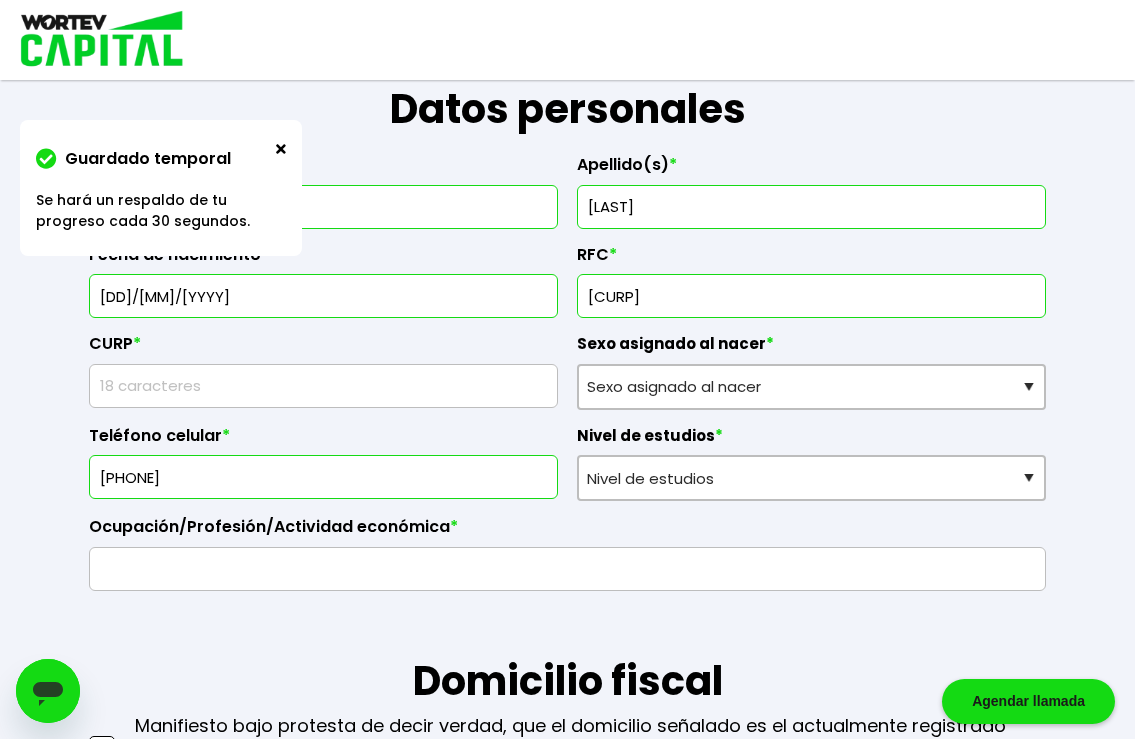 type on "[CURP]" 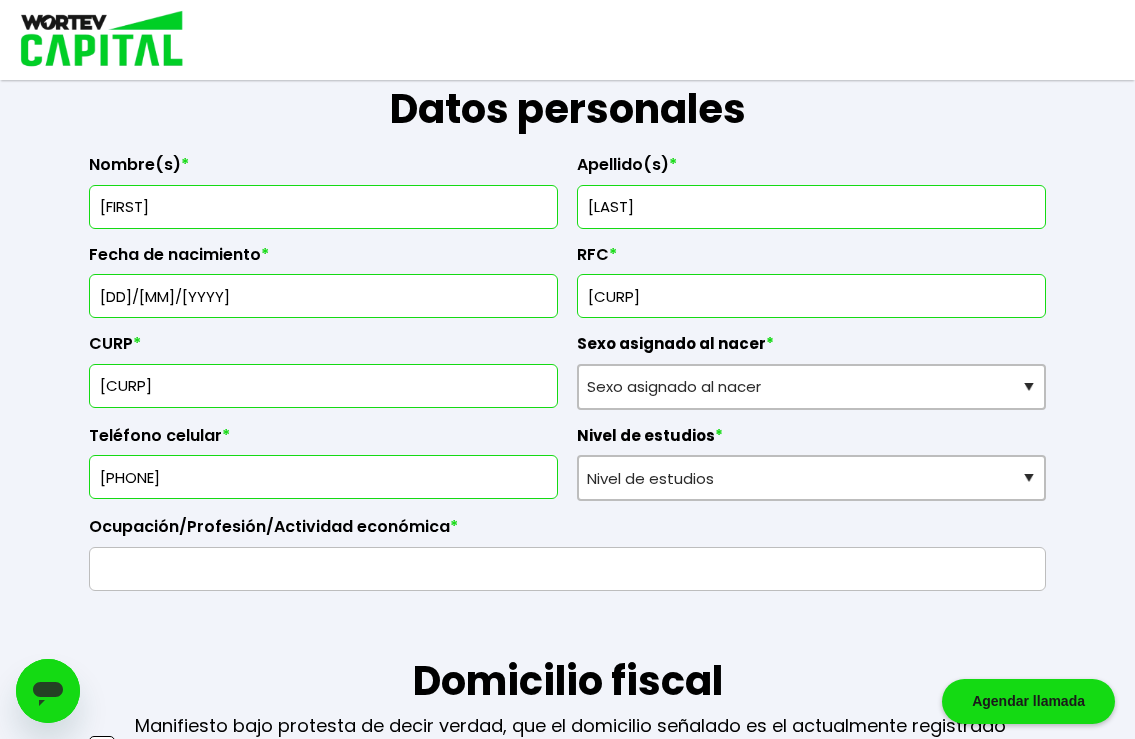 type on "[CURP]" 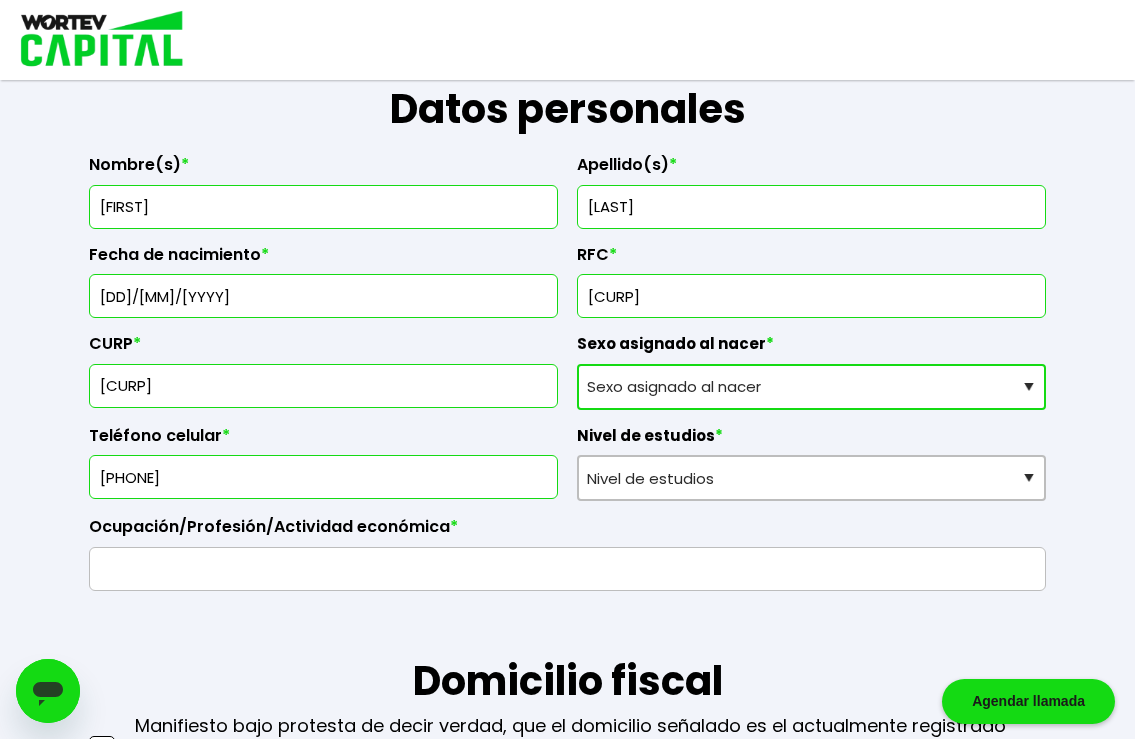 click on "Sexo asignado al nacer Hombre Mujer Prefiero no contestar" at bounding box center (811, 387) 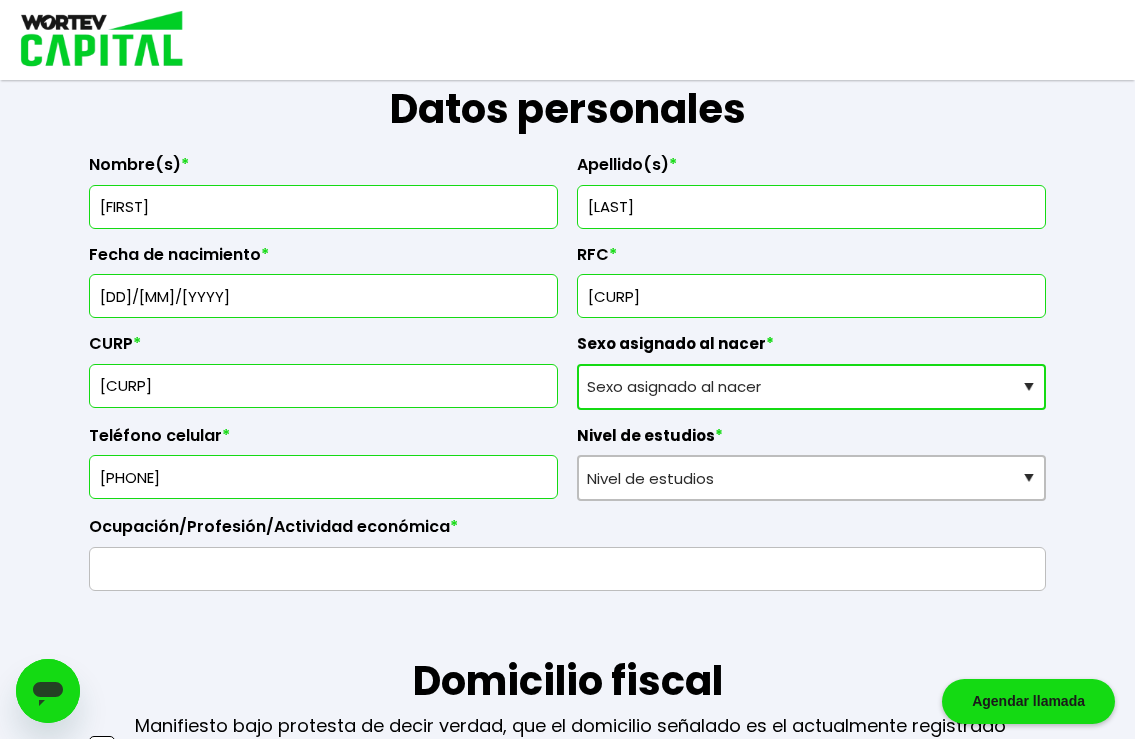 select on "Hombre" 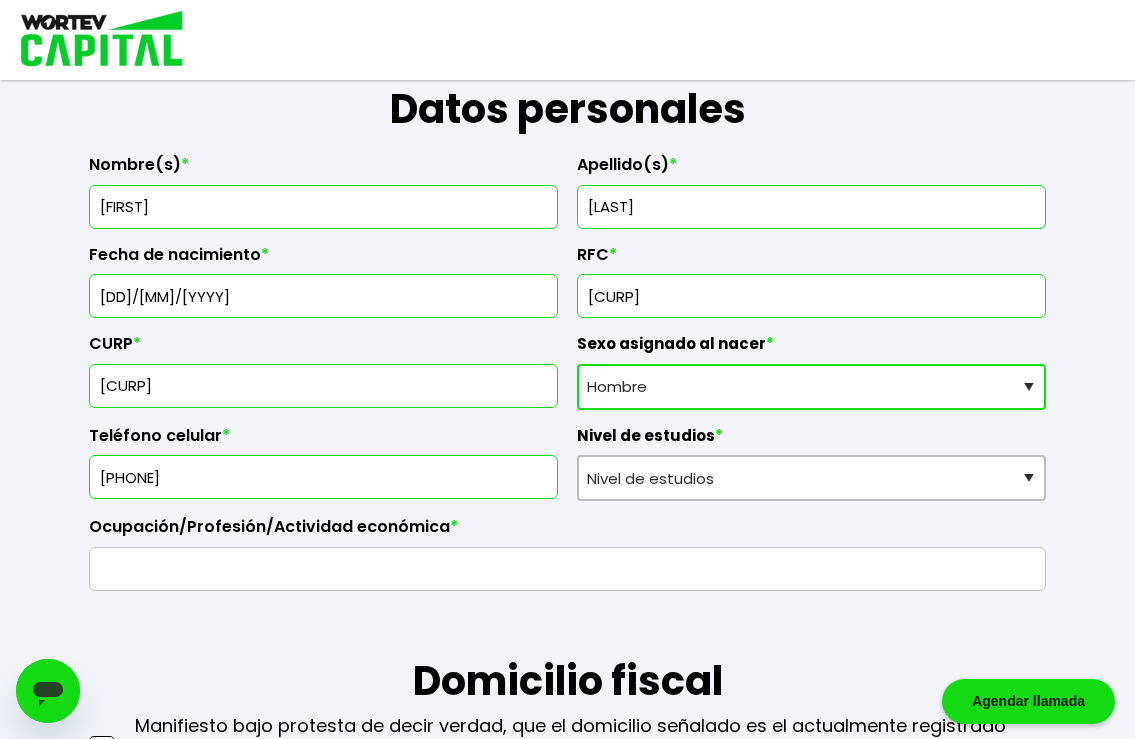 click on "Hombre" at bounding box center (0, 0) 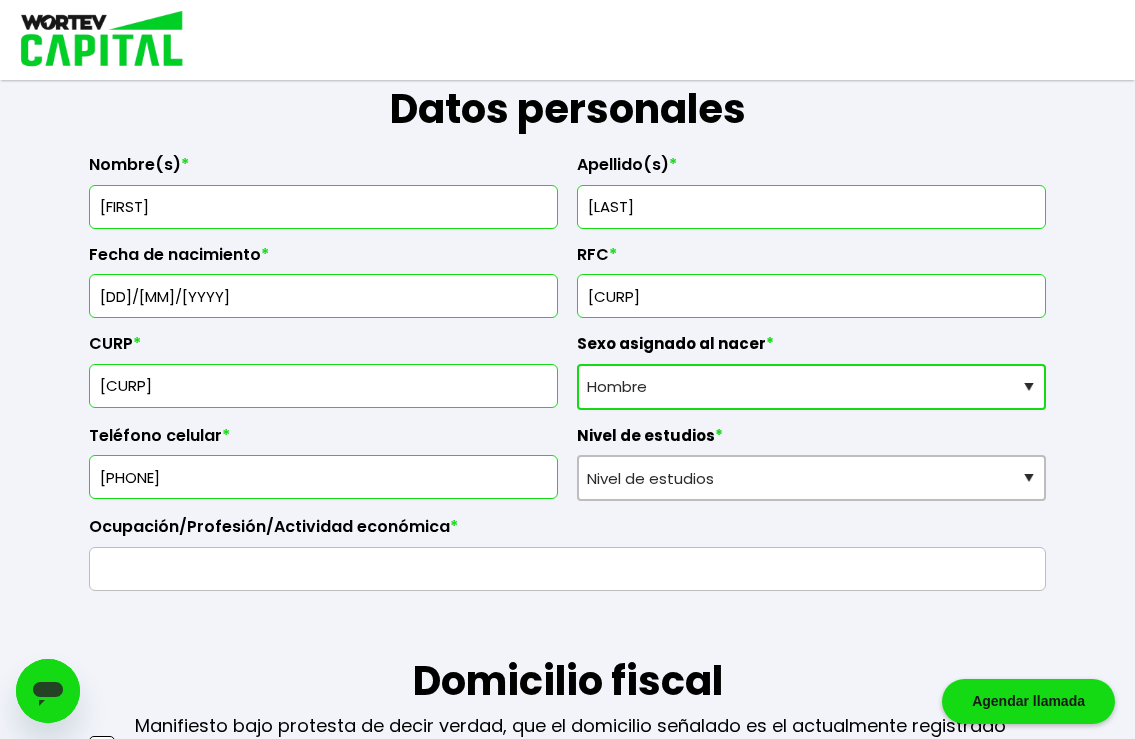 type on "[PHONE]" 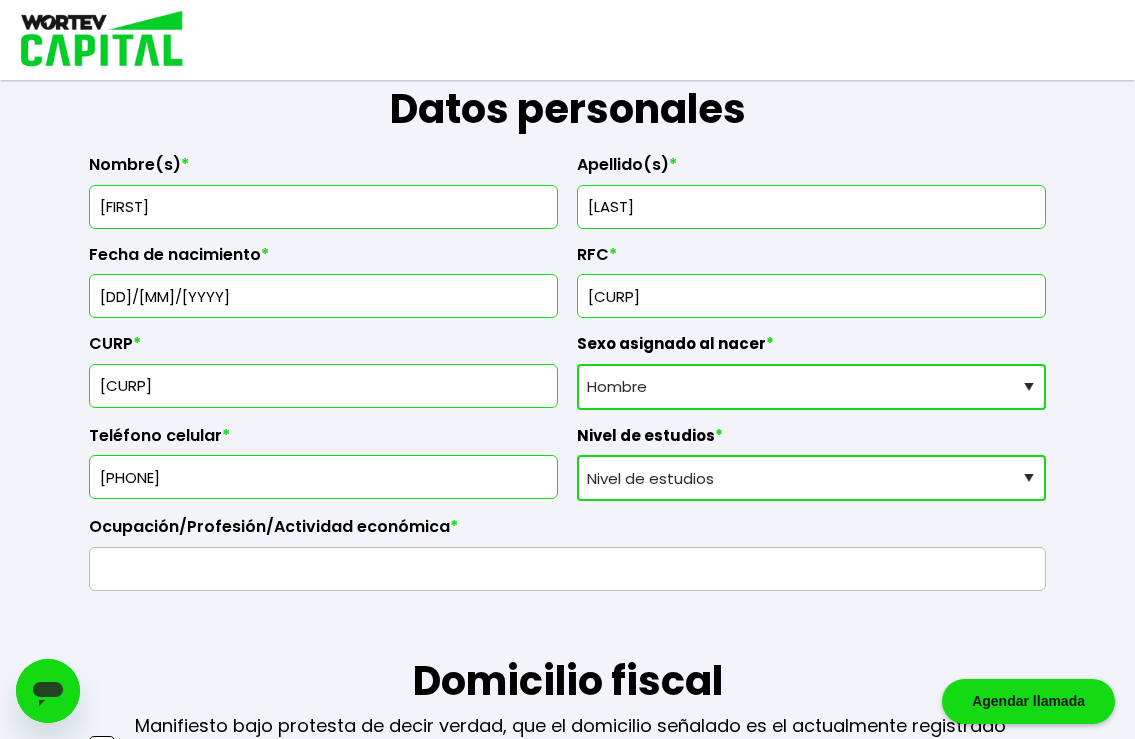 click on "Nivel de estudios Primaria Secundaria Bachillerato Licenciatura Posgrado" at bounding box center (811, 478) 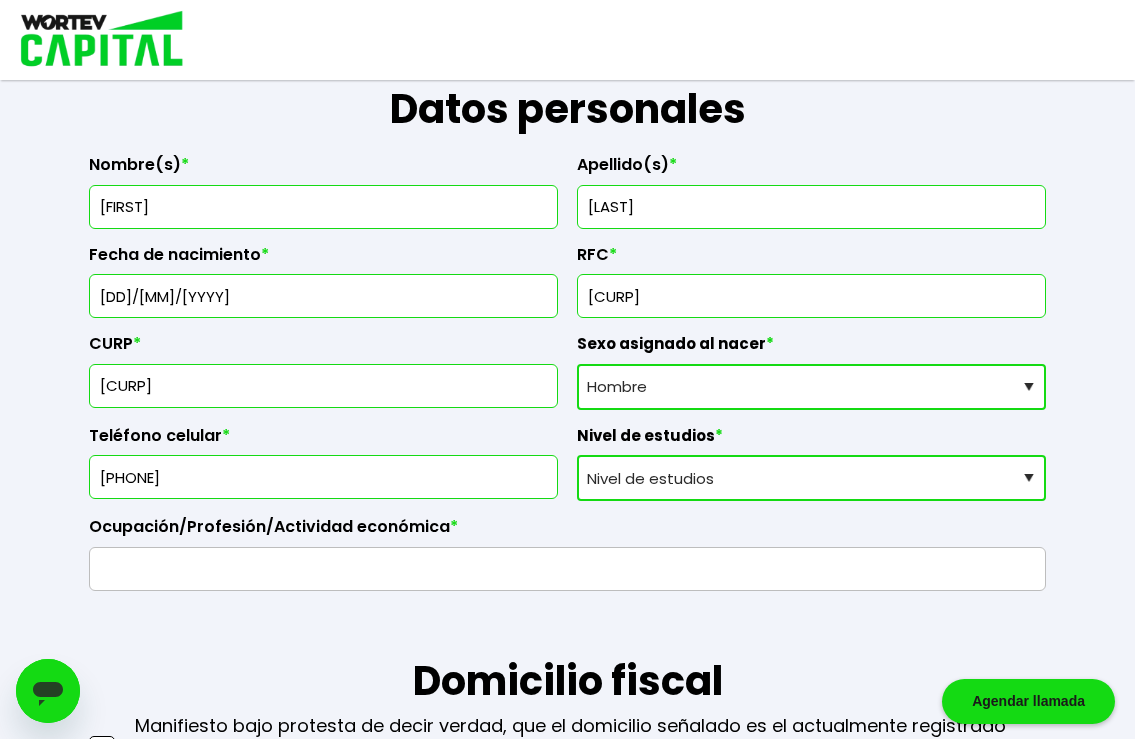 select on "Licenciatura" 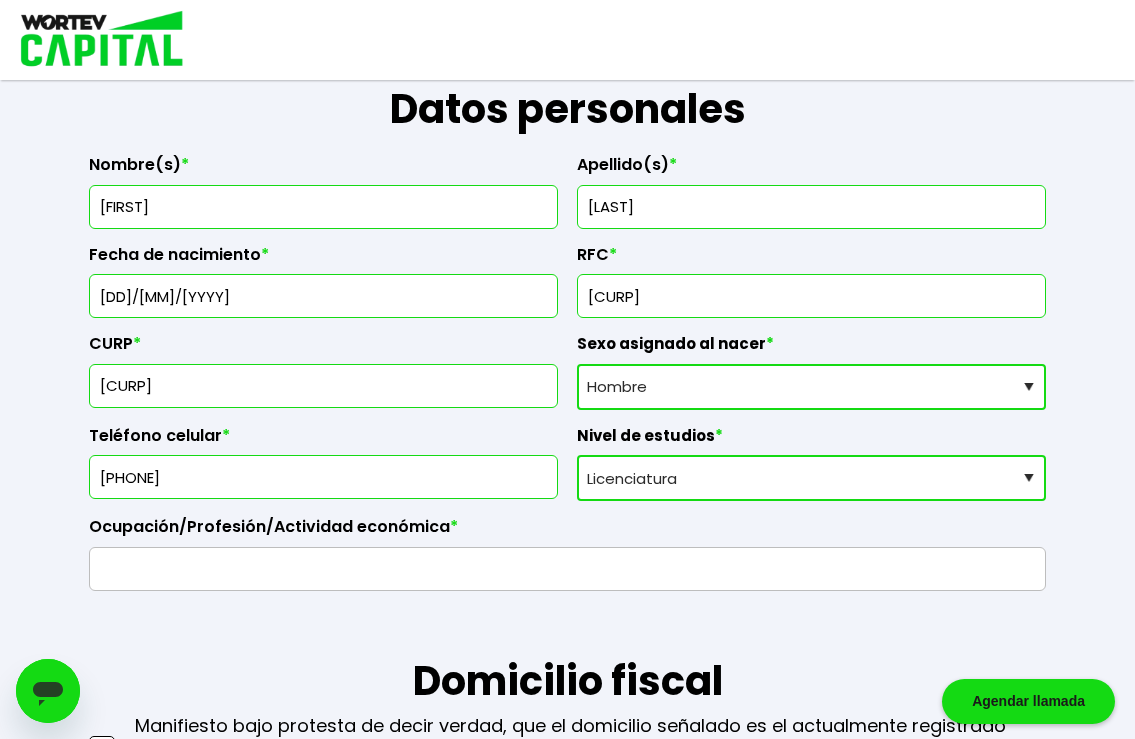 click on "Licenciatura" at bounding box center [0, 0] 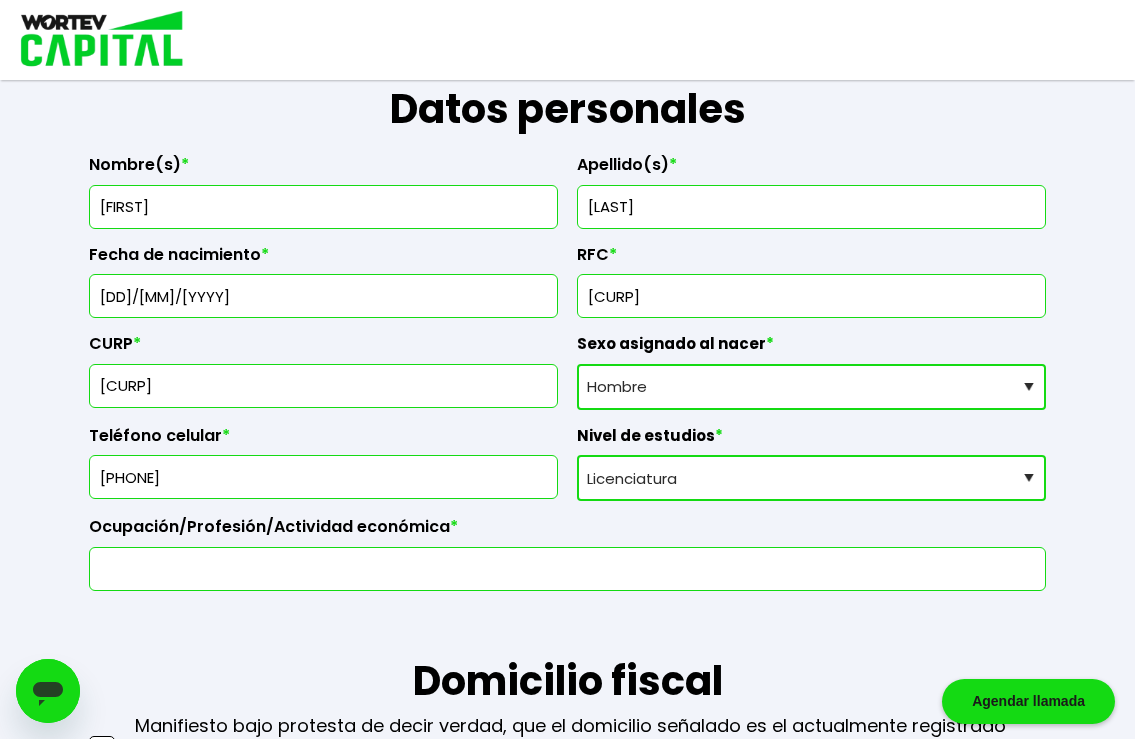 click at bounding box center (568, 569) 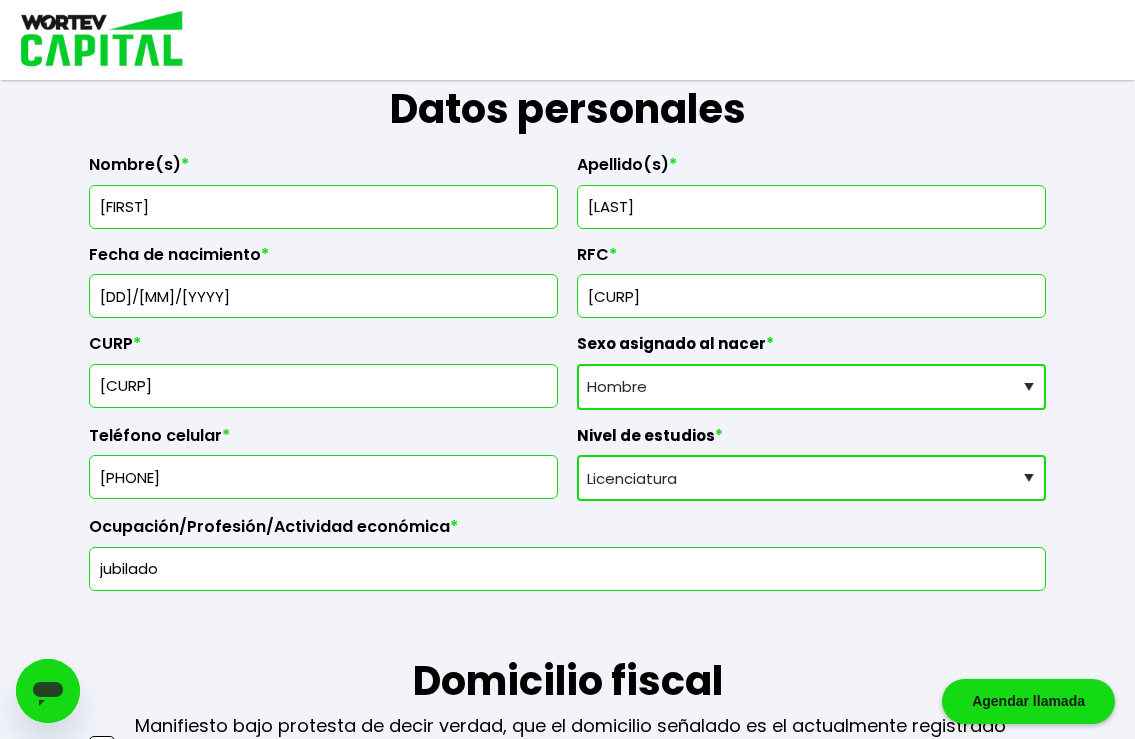 scroll, scrollTop: 612, scrollLeft: 0, axis: vertical 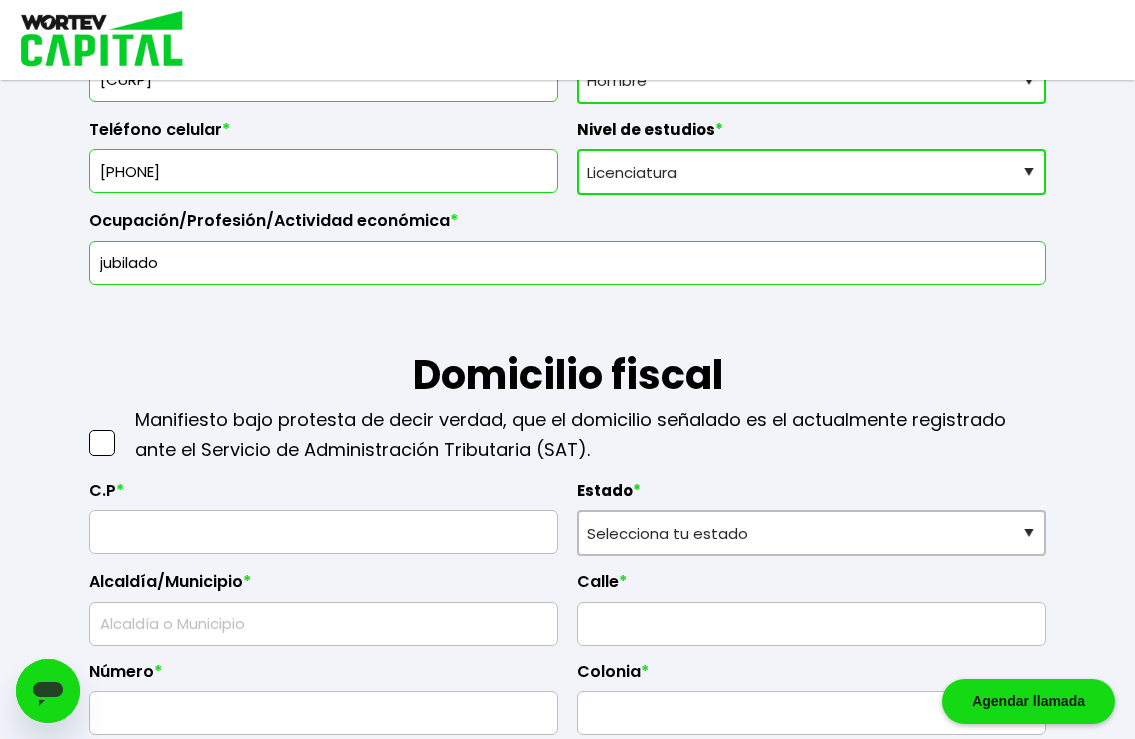 type on "jubilado" 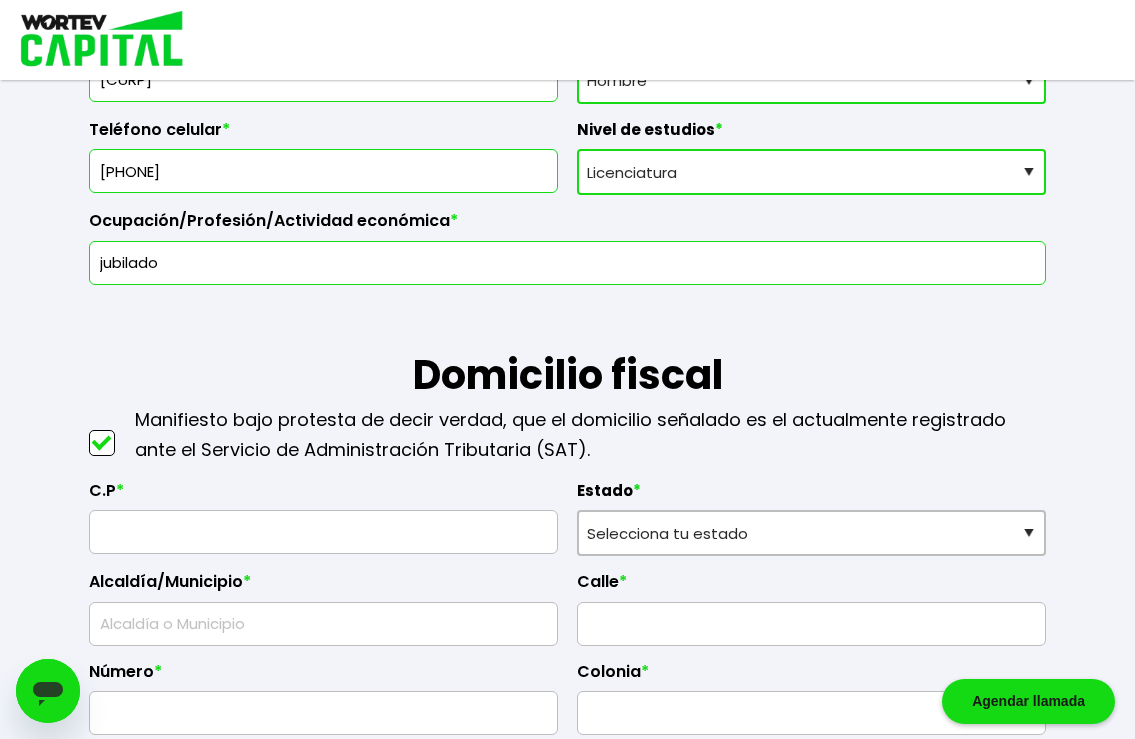scroll, scrollTop: 816, scrollLeft: 0, axis: vertical 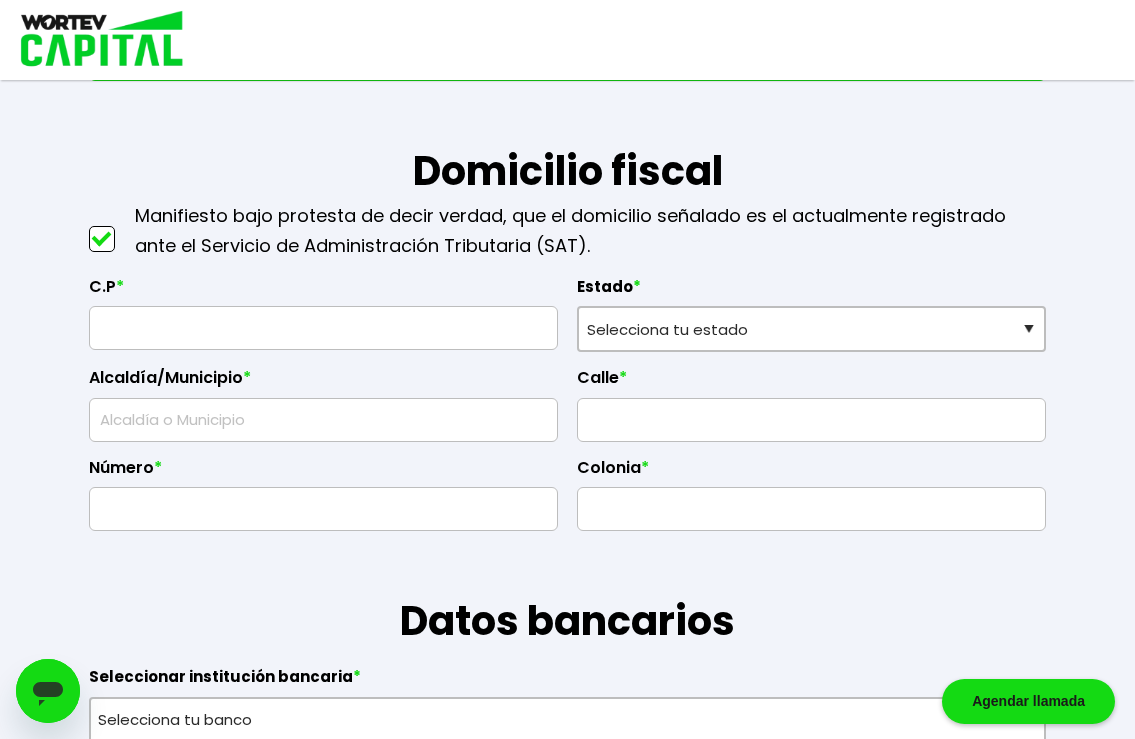 drag, startPoint x: 334, startPoint y: 321, endPoint x: 414, endPoint y: 311, distance: 80.622574 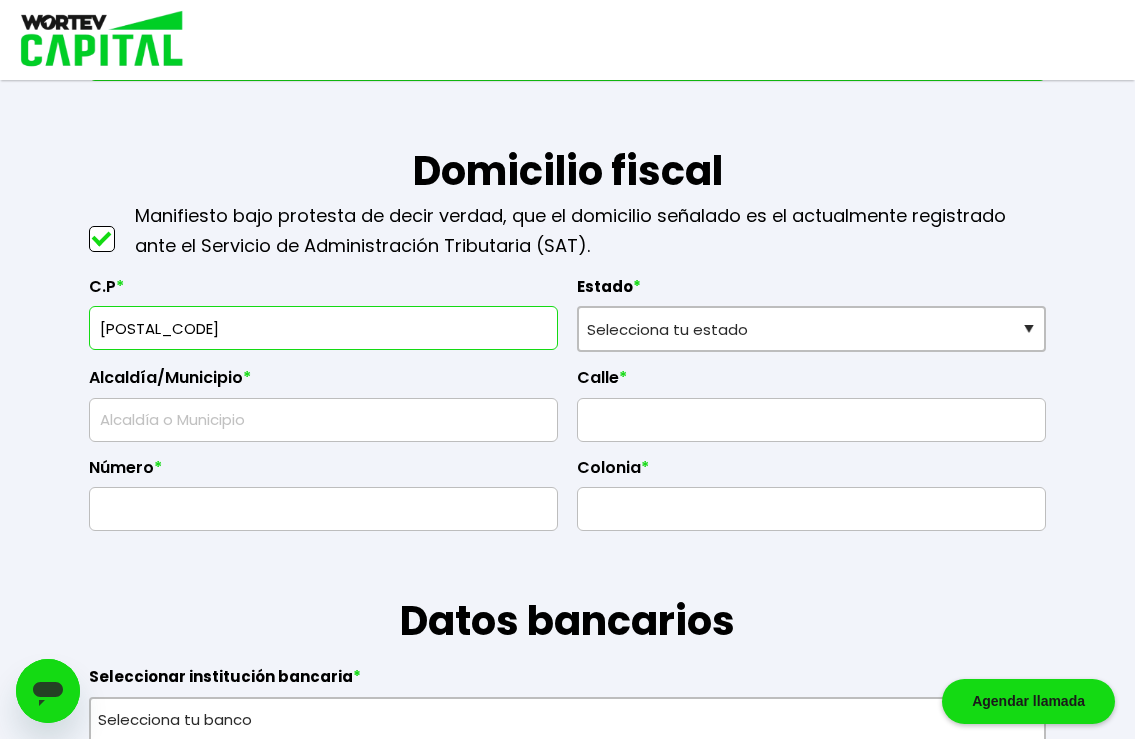 type on "[POSTAL_CODE]" 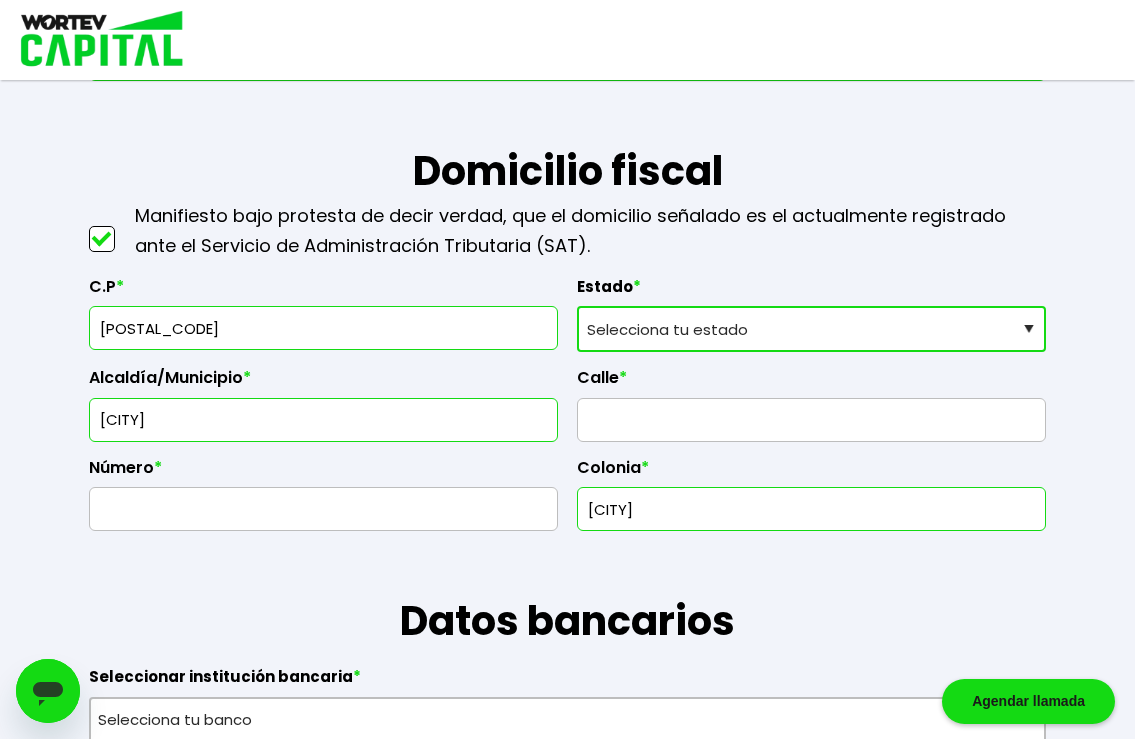 type on "[POSTAL_CODE]" 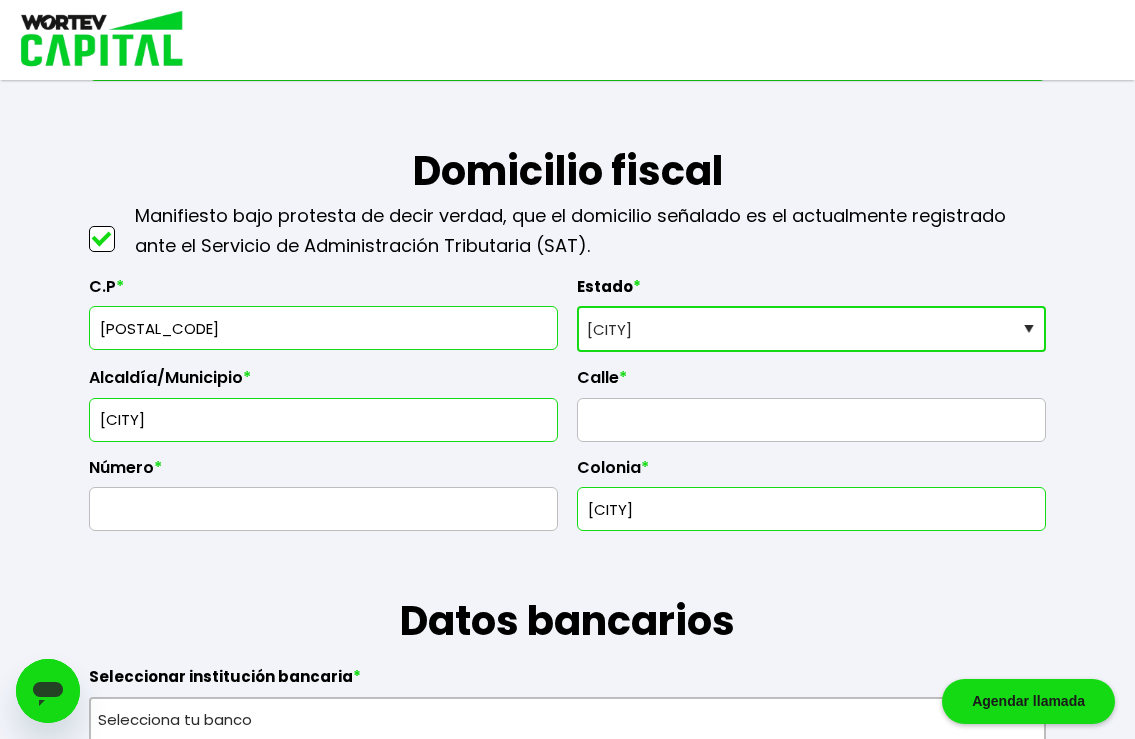 click on "[CITY]" at bounding box center (0, 0) 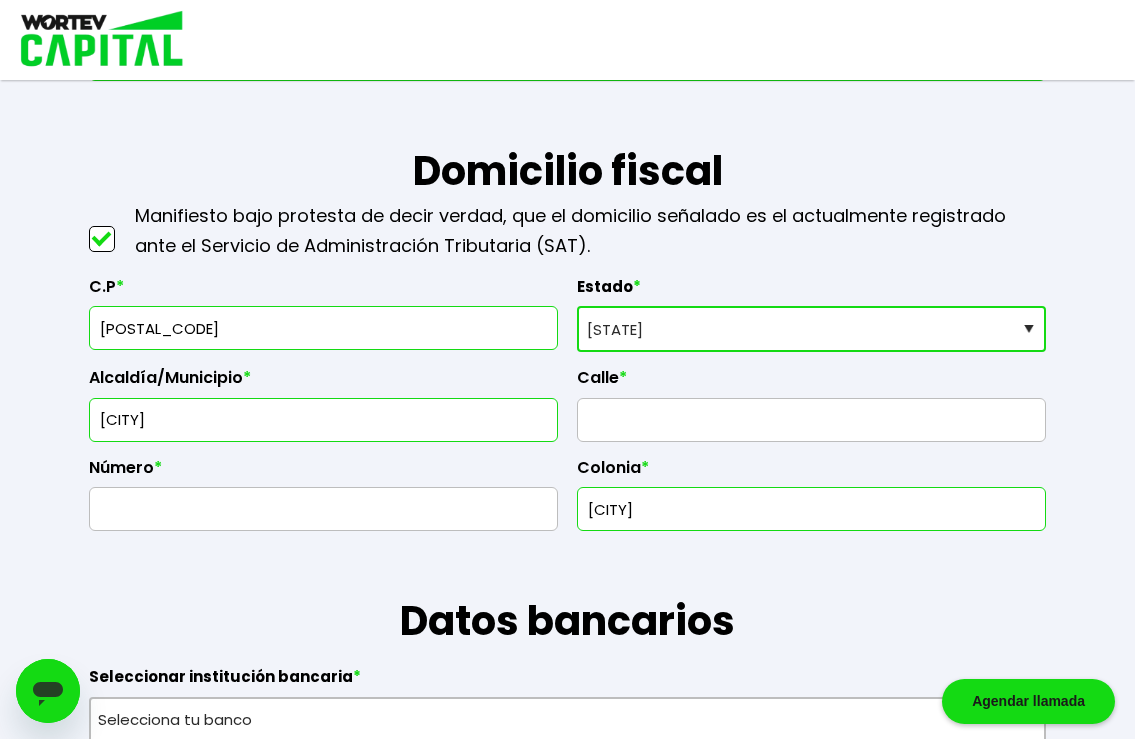 click on "[STATE]" at bounding box center (0, 0) 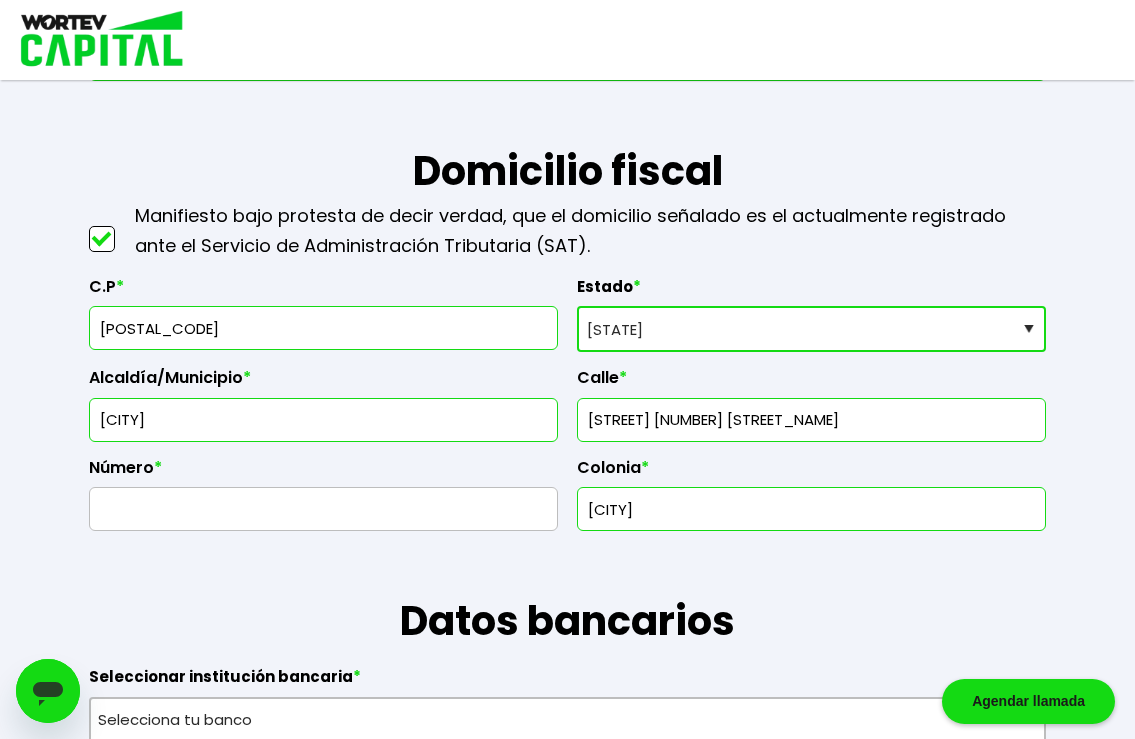 type on "[STREET] [NUMBER] [STREET_NAME]" 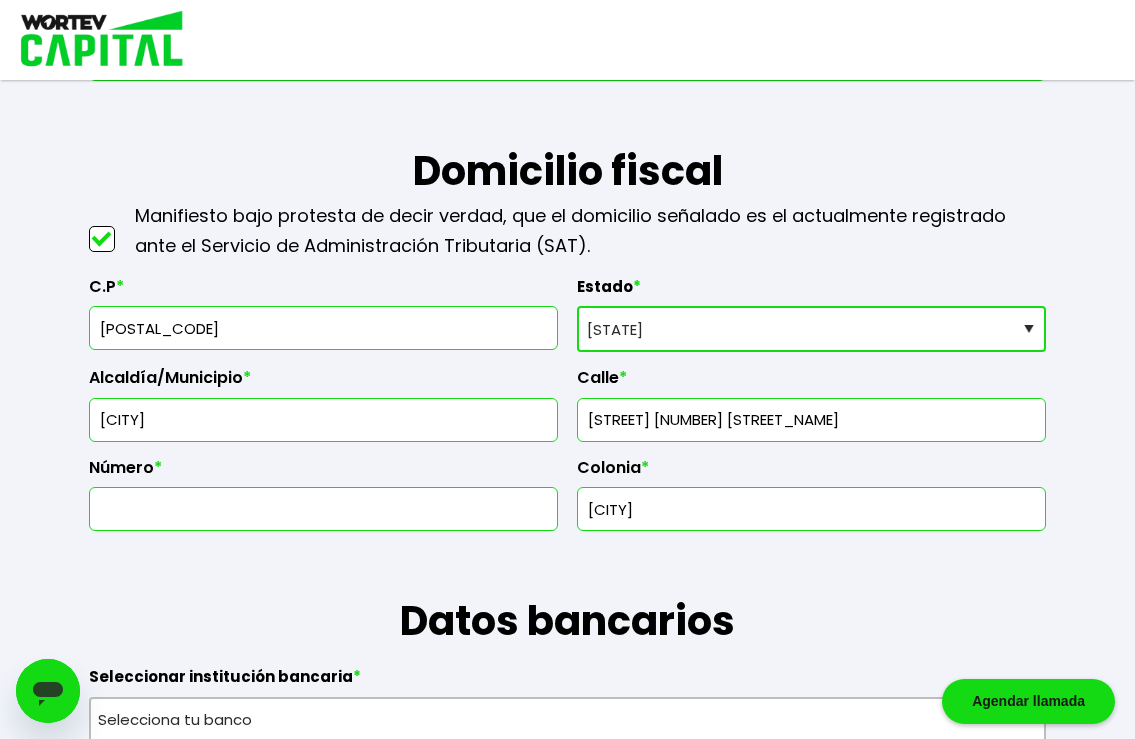 click at bounding box center [323, 509] 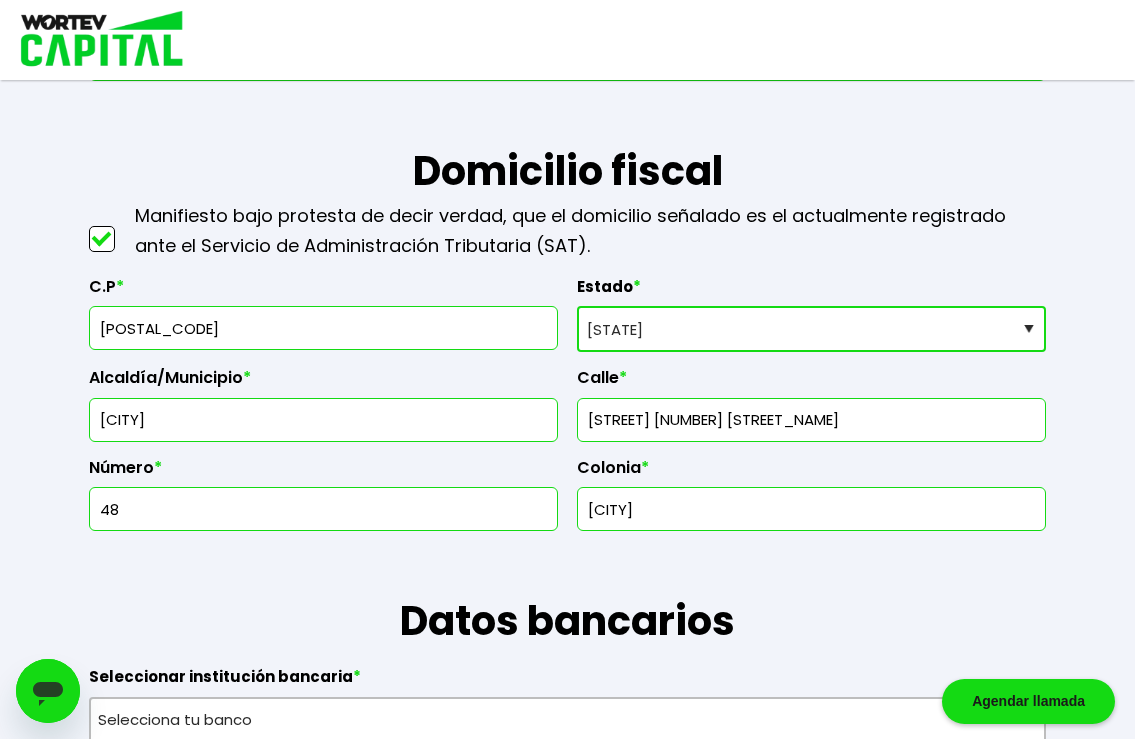 type on "48" 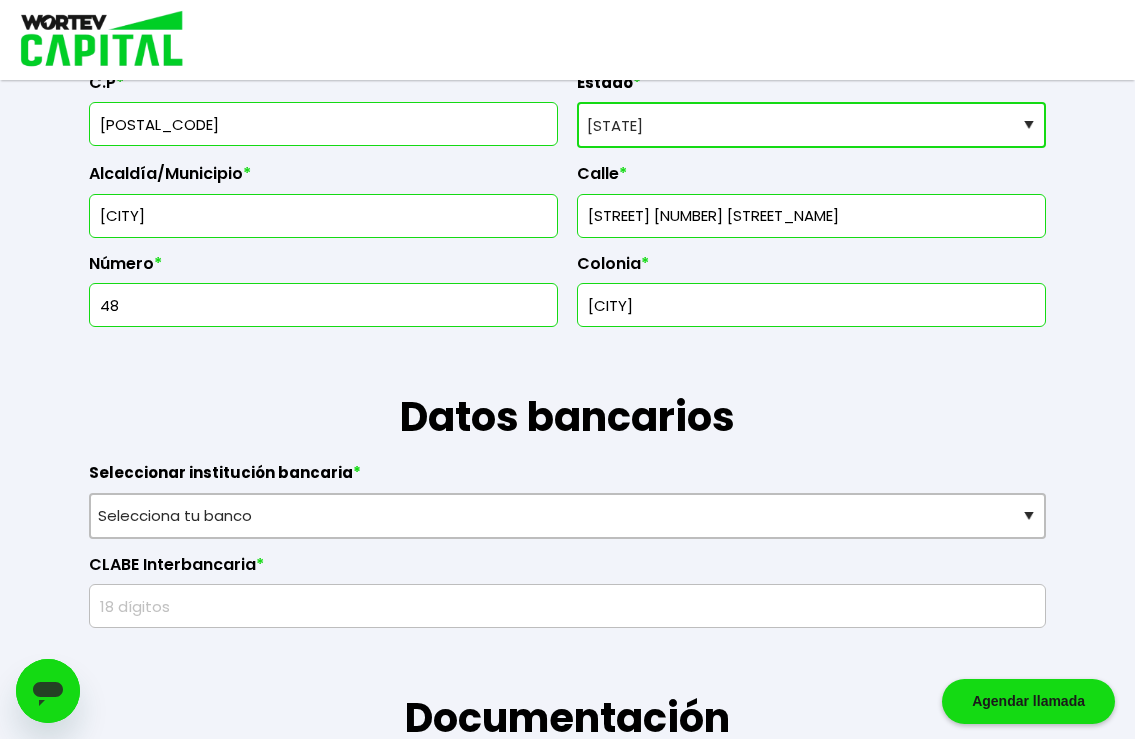 scroll, scrollTop: 1122, scrollLeft: 0, axis: vertical 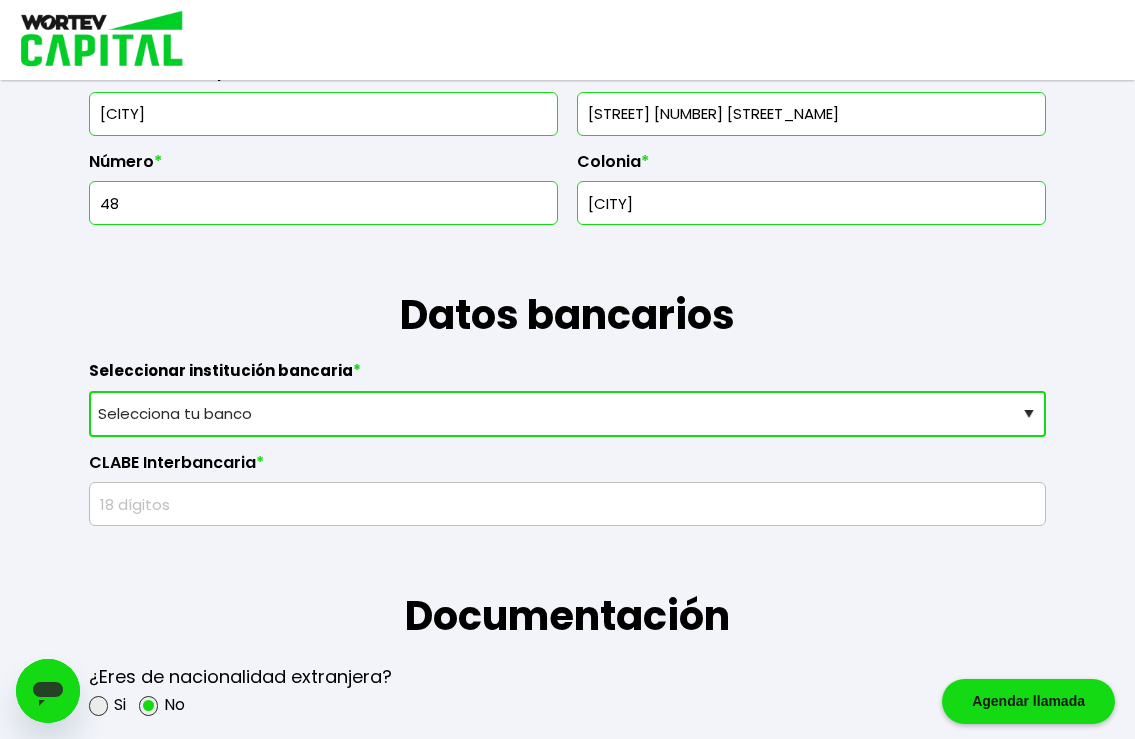 click on "Selecciona tu banco ABC Capital Actinver Afirme Albo ASP Banamex Banbajio Banco Autofin Banco Azteca Banco Bancrea Banco Base Banco Inmobiliario Mexicano Banco Sabadell Banco ve por más Bancoppel Banjercito Bankaool Banorte Banregio Banregio (Hey Banco) Bansefi Bansi BBVA Bancomer Bineo Caja Morelia Valladolid Caja Popular Mexicana Caja Yanga CIBanco Compartamos Banco CONSUBANCO Cuenca Finsus Fondeadora Grupo Financiero MULTIVA HSBC Inbursa INTERCAM Banco INVEX IXE Klar Alternativos ku-bo Financiero, S.A. de C.V. Mercado Pago Mifel Nu Bank Santander Scotiabank Stori STP Uala Otro" at bounding box center [568, 414] 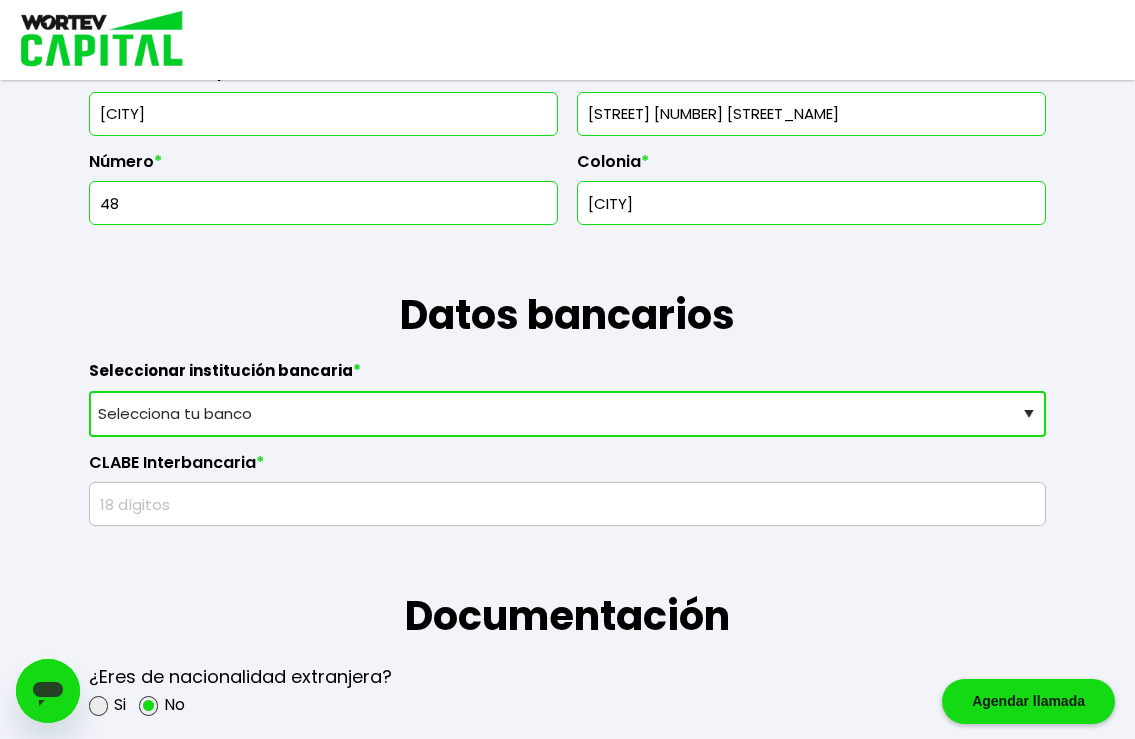 click on "Selecciona tu banco ABC Capital Actinver Afirme Albo ASP Banamex Banbajio Banco Autofin Banco Azteca Banco Bancrea Banco Base Banco Inmobiliario Mexicano Banco Sabadell Banco ve por más Bancoppel Banjercito Bankaool Banorte Banregio Banregio (Hey Banco) Bansefi Bansi BBVA Bancomer Bineo Caja Morelia Valladolid Caja Popular Mexicana Caja Yanga CIBanco Compartamos Banco CONSUBANCO Cuenca Finsus Fondeadora Grupo Financiero MULTIVA HSBC Inbursa INTERCAM Banco INVEX IXE Klar Alternativos ku-bo Financiero, S.A. de C.V. Mercado Pago Mifel Nu Bank Santander Scotiabank Stori STP Uala Otro" at bounding box center [568, 414] 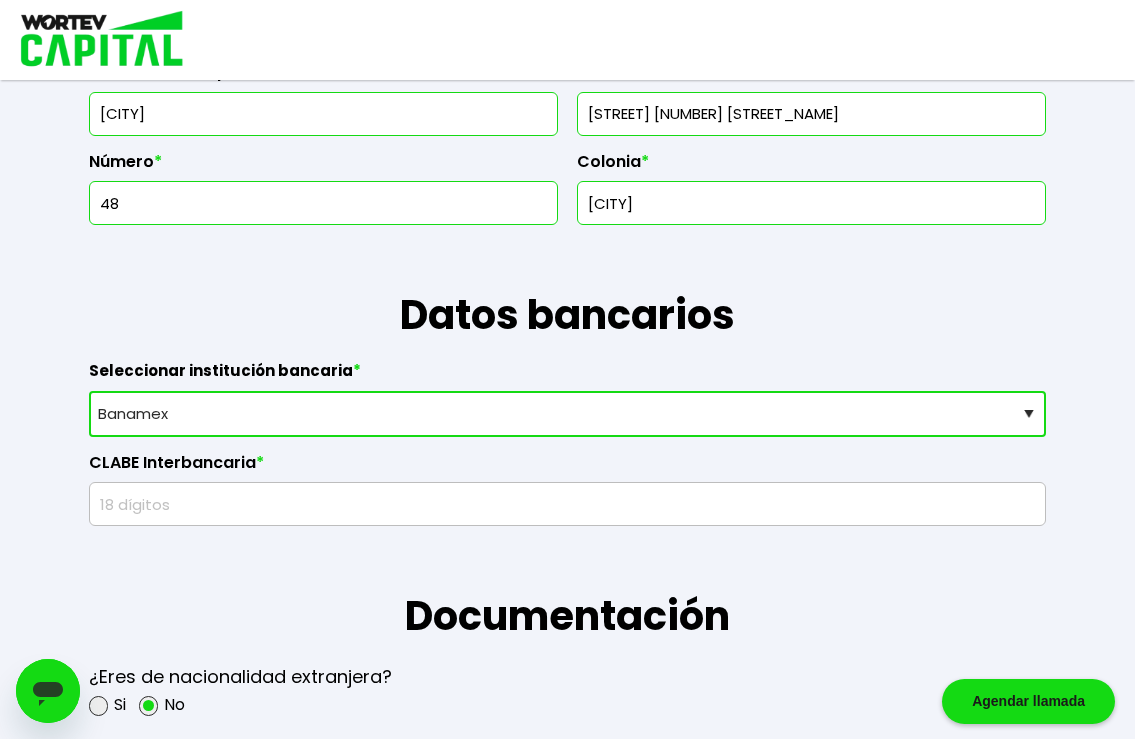 click at bounding box center [568, 504] 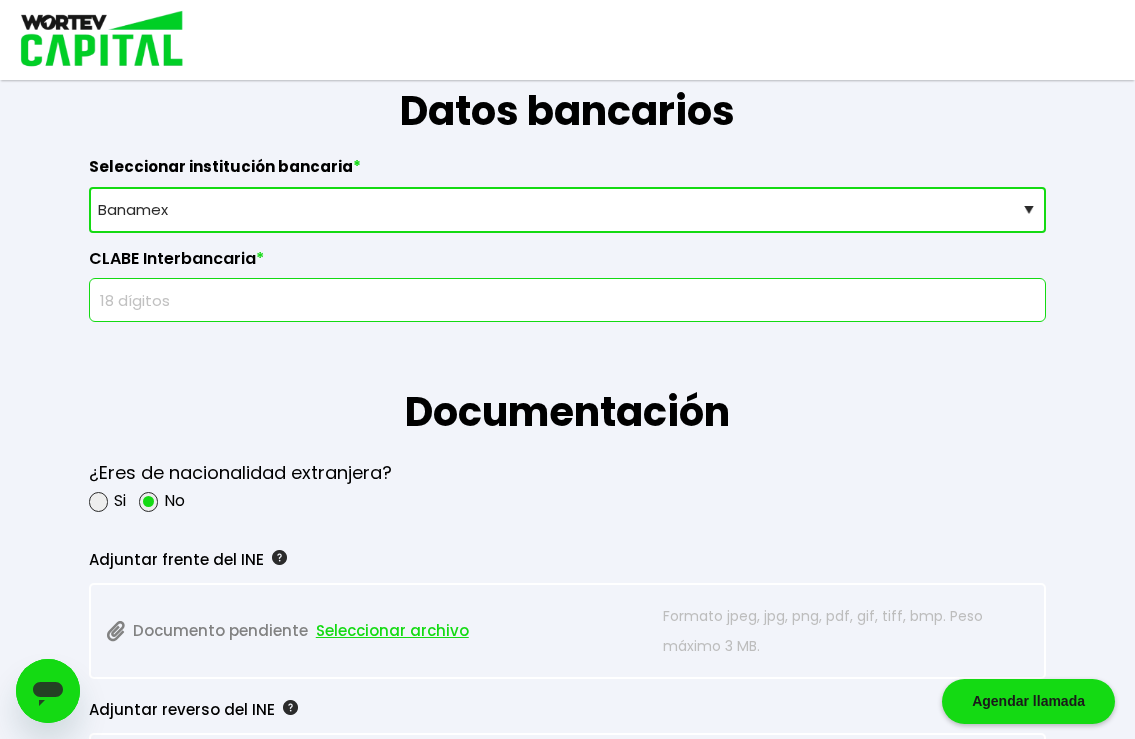 scroll, scrollTop: 1224, scrollLeft: 0, axis: vertical 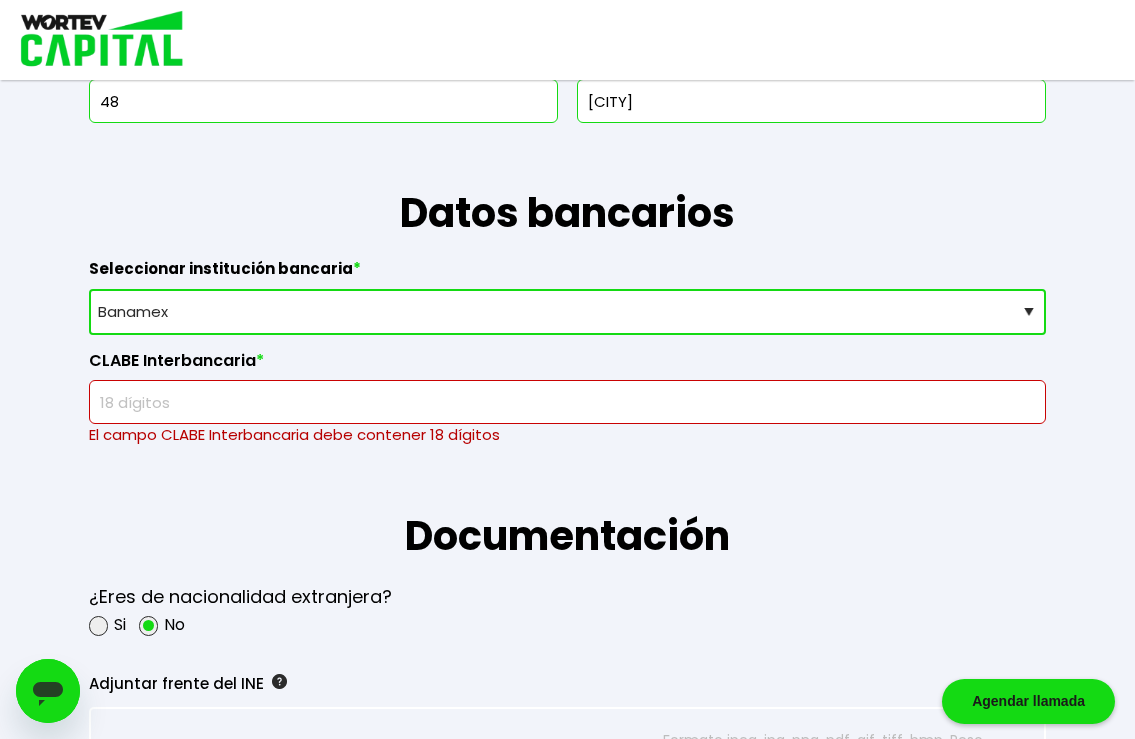 click on "La siguiente información nos permitirá verificar tu perfil como inversionista. Al tener los datos completos y correctos podremos depositar tus rendimientos en tiempo y forma, así como poder emitir las constancias de retenciones como marca la Ley. Perfil seleccionado Persona física Correo electrónico [USERNAME]@[DOMAIN] Datos personales Nombre(s) * [FIRST] Apellido(s) * [LAST] Fecha de nacimiento * [DD]/[MM]/[YYYY] RFC * [CURP] CURP * [CURP] Sexo asignado al nacer * Sexo asignado al nacer Hombre Mujer Prefiero no contestar Teléfono celular * [PHONE] Nivel de estudios * Nivel de estudios Primaria Secundaria Bachillerato Licenciatura Posgrado Ocupación/Profesión/Actividad económica * [OCCUPATION]  Domicilio fiscal  Manifiesto bajo protesta de decir verdad, que el domicilio señalado es el actualmente registrado ante el Servicio de Administración Tributaria (SAT). C.P * [POSTAL_CODE] Estado * Selecciona tu estado [STATE]" at bounding box center (568, 596) 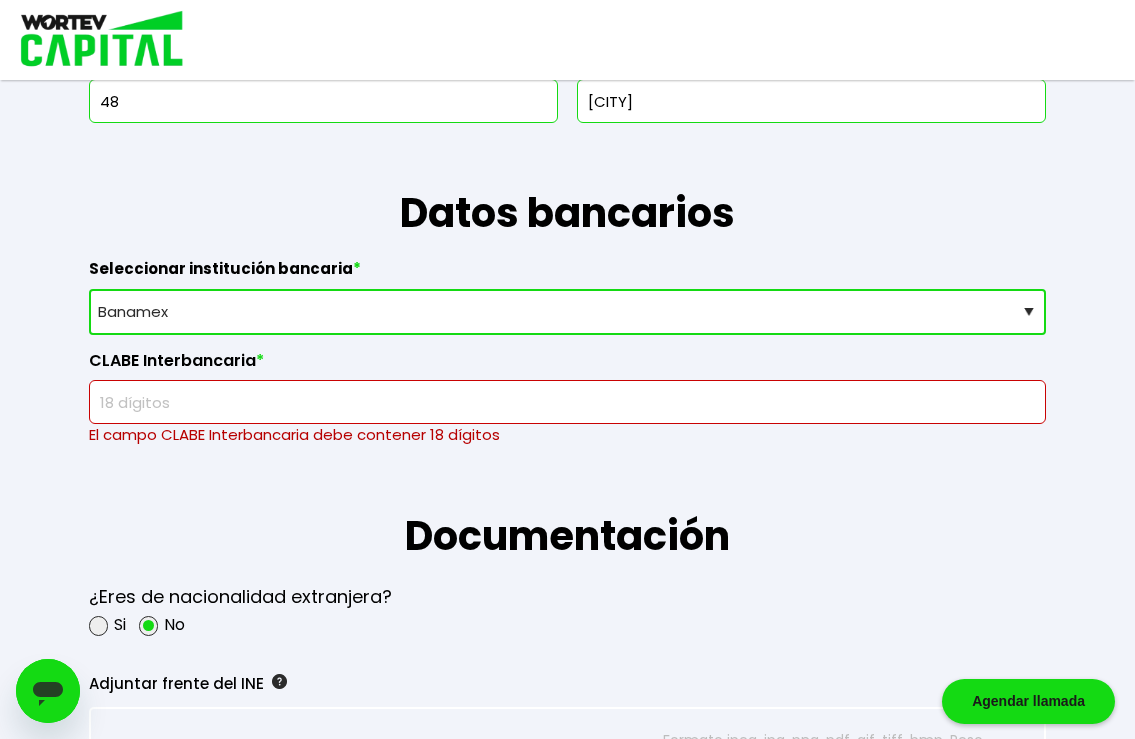 click on "Datos bancarios" at bounding box center (568, 183) 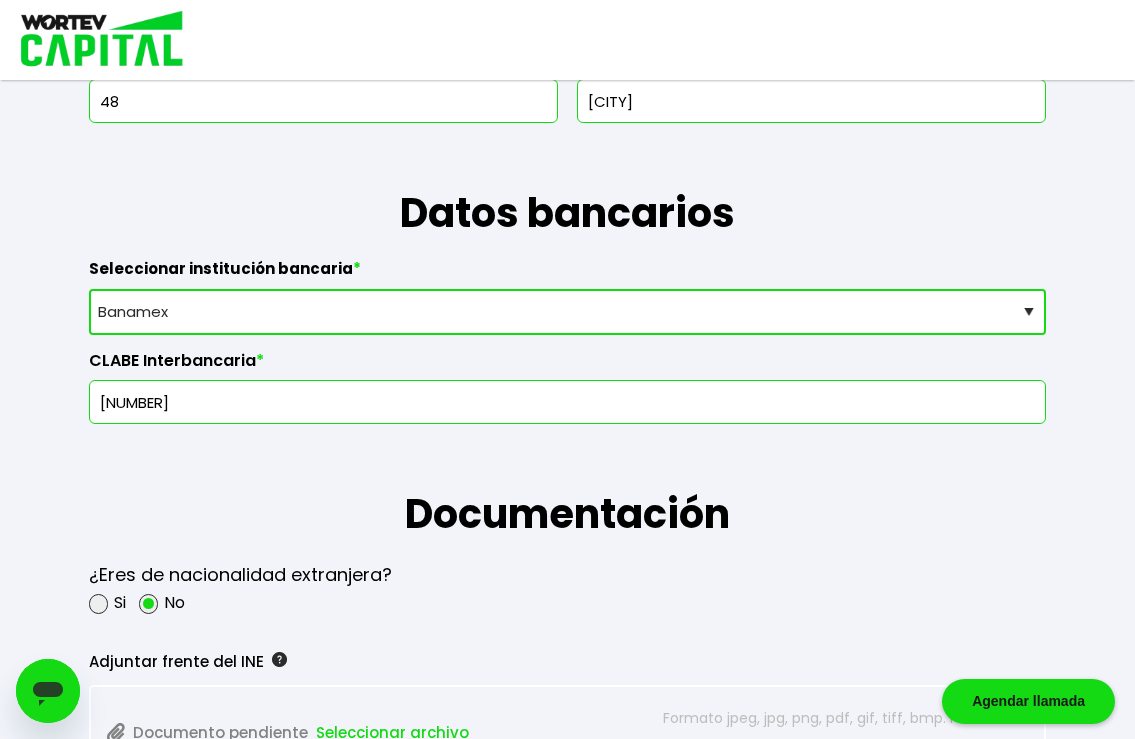 scroll, scrollTop: 1428, scrollLeft: 0, axis: vertical 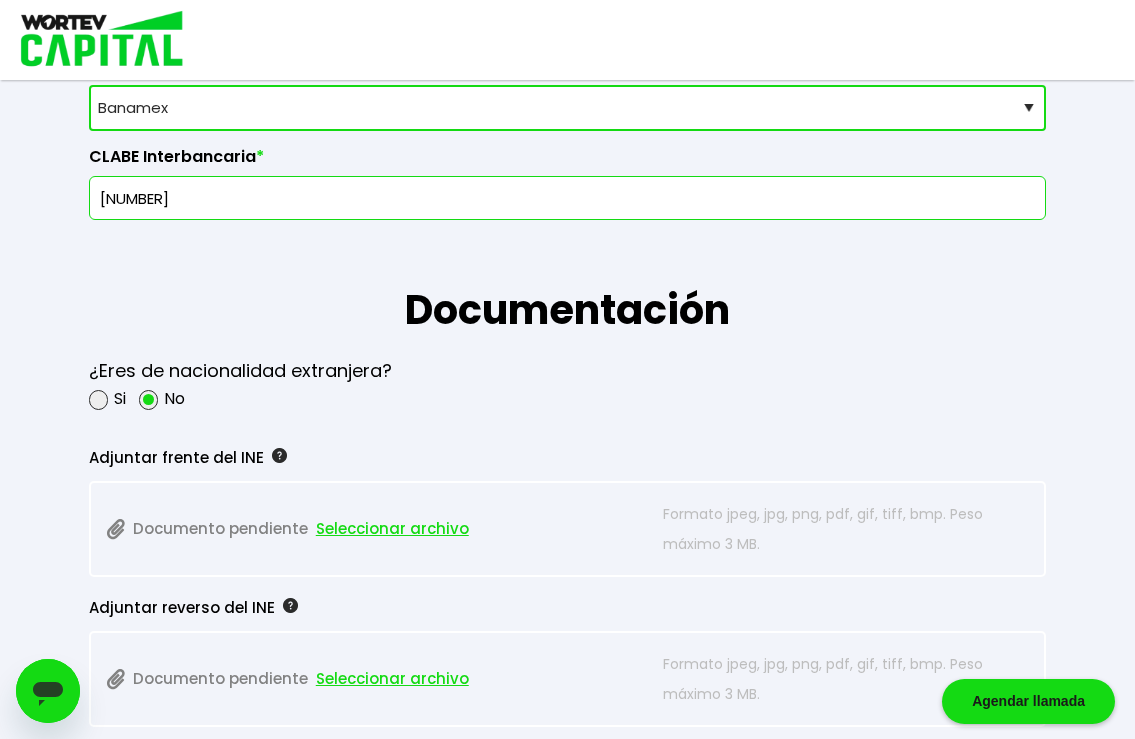 type on "[NUMBER]" 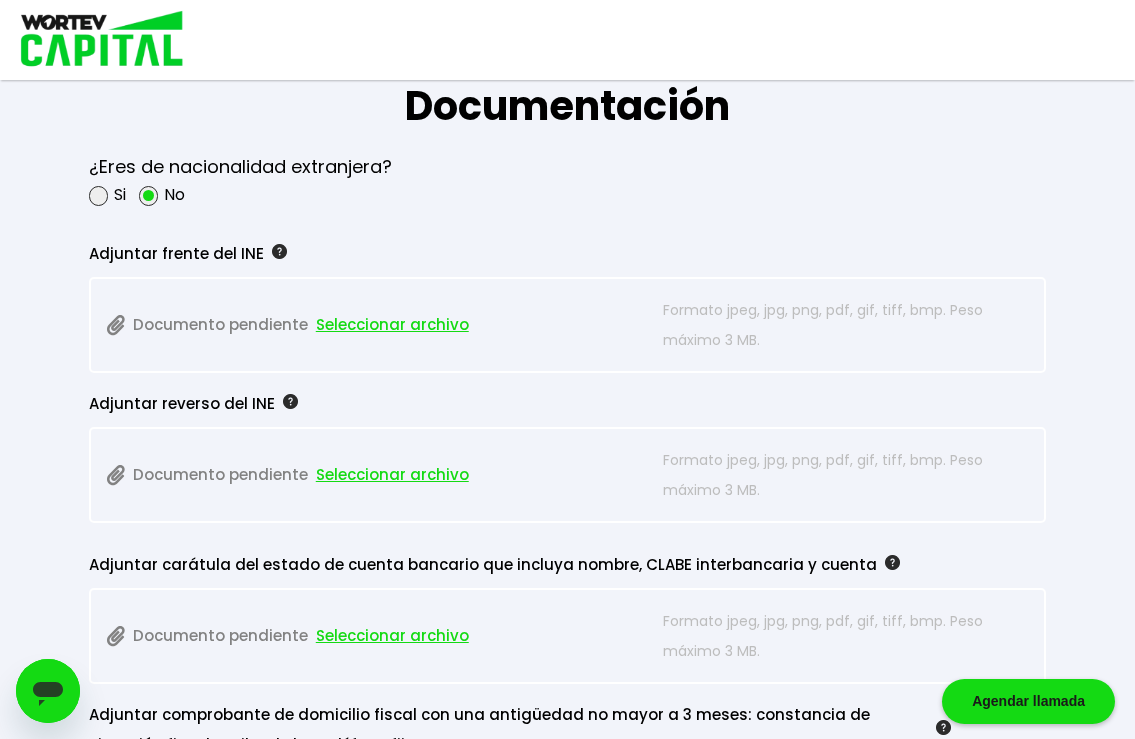 click on "Seleccionar archivo" at bounding box center [392, 325] 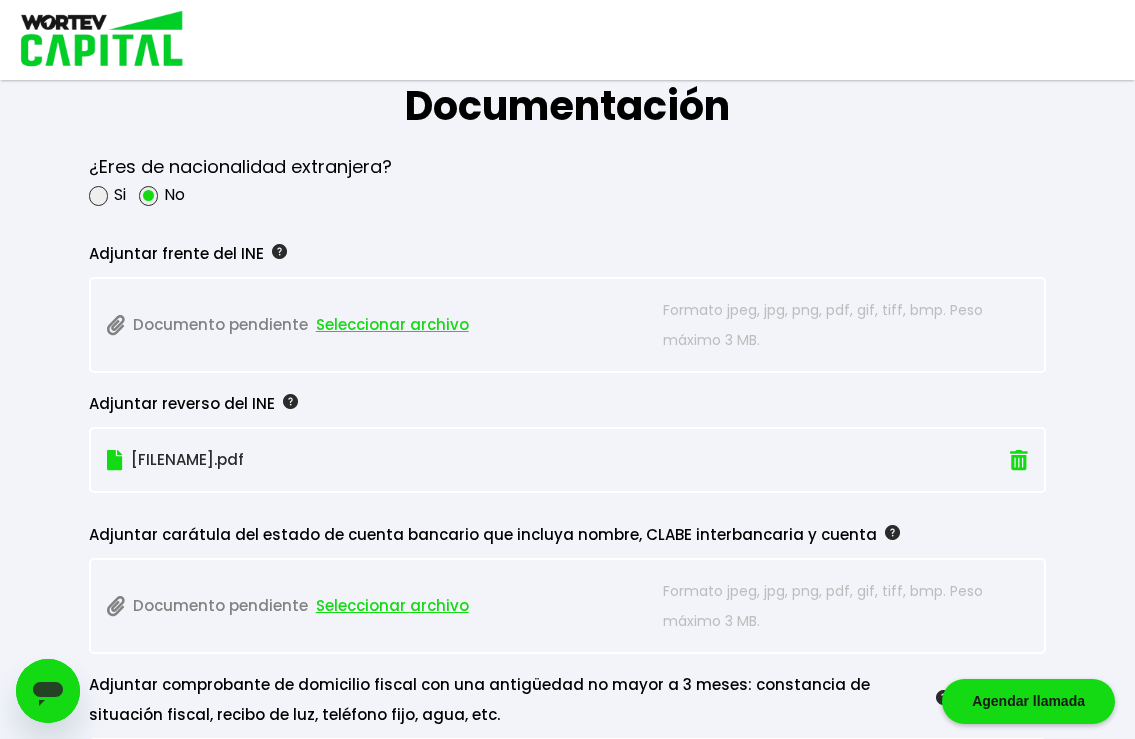 click on "Formato jpeg, jpg, png, pdf, gif, tiff, bmp. Peso máximo 3 MB." at bounding box center [845, 325] 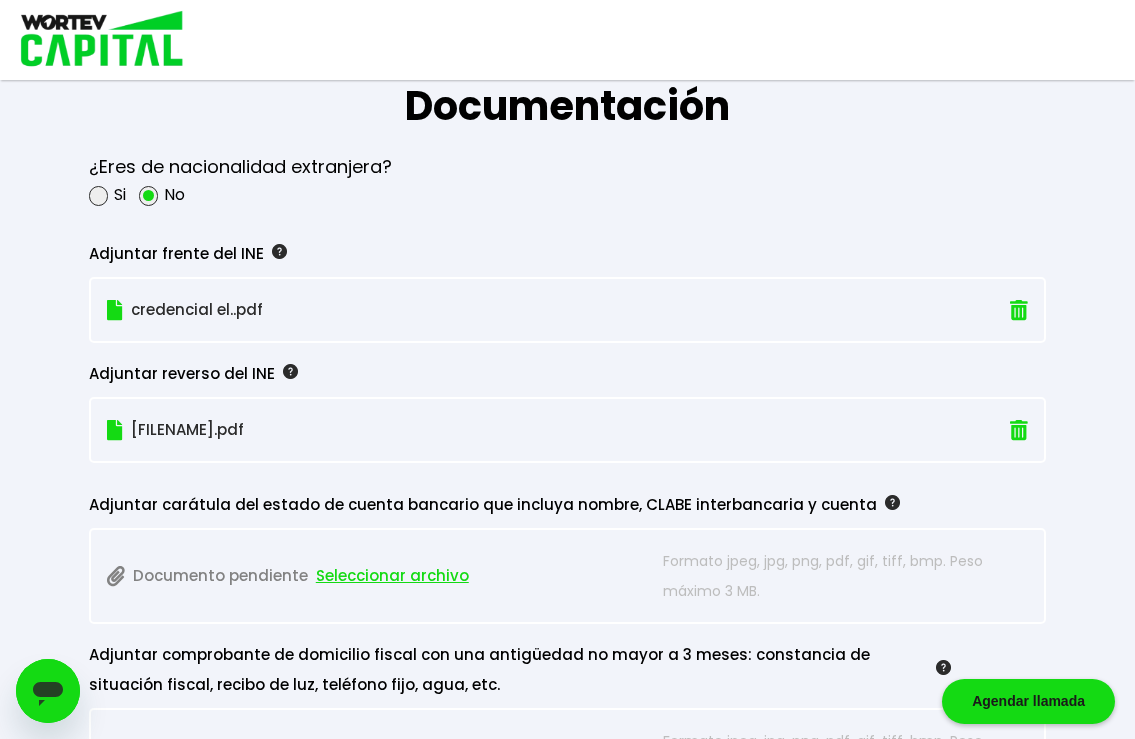 click at bounding box center [115, 310] 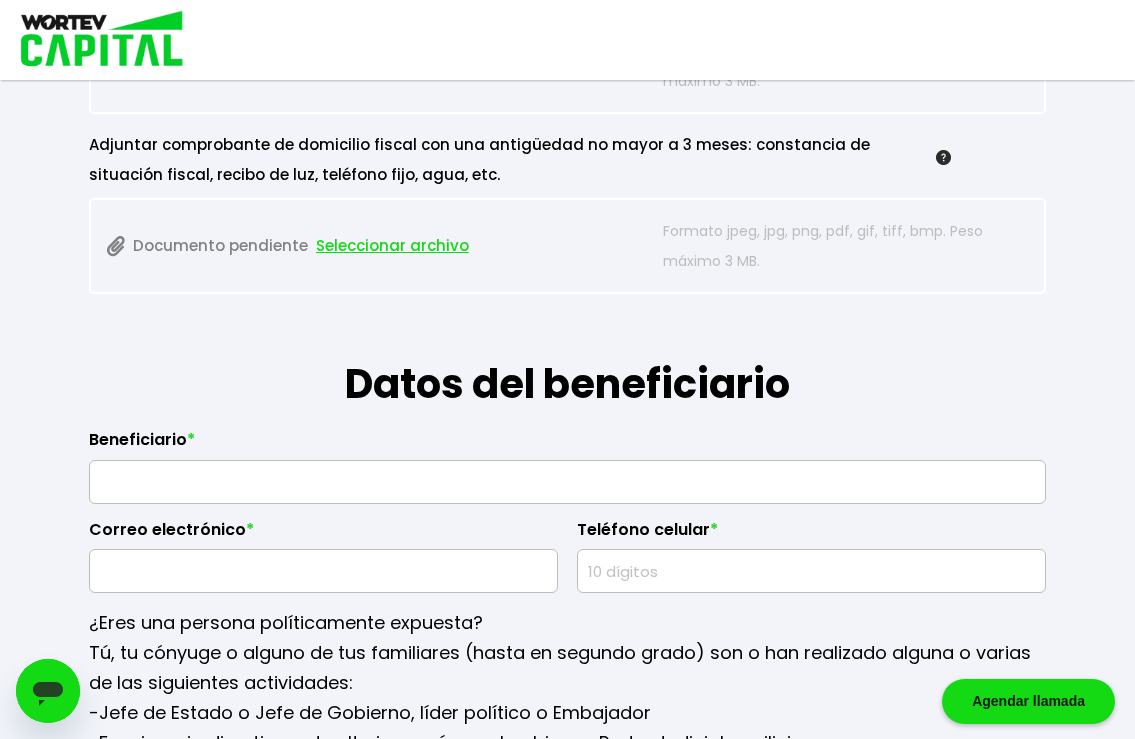 scroll, scrollTop: 2244, scrollLeft: 0, axis: vertical 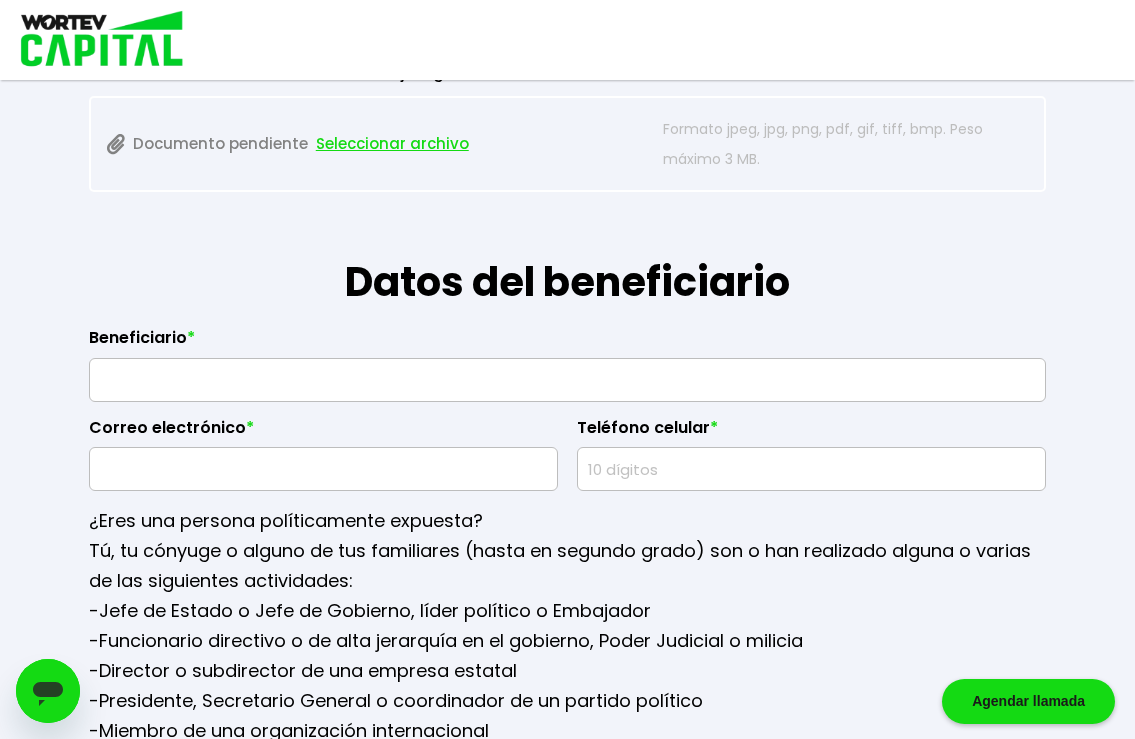 click on "Datos del beneficiario" at bounding box center [568, 252] 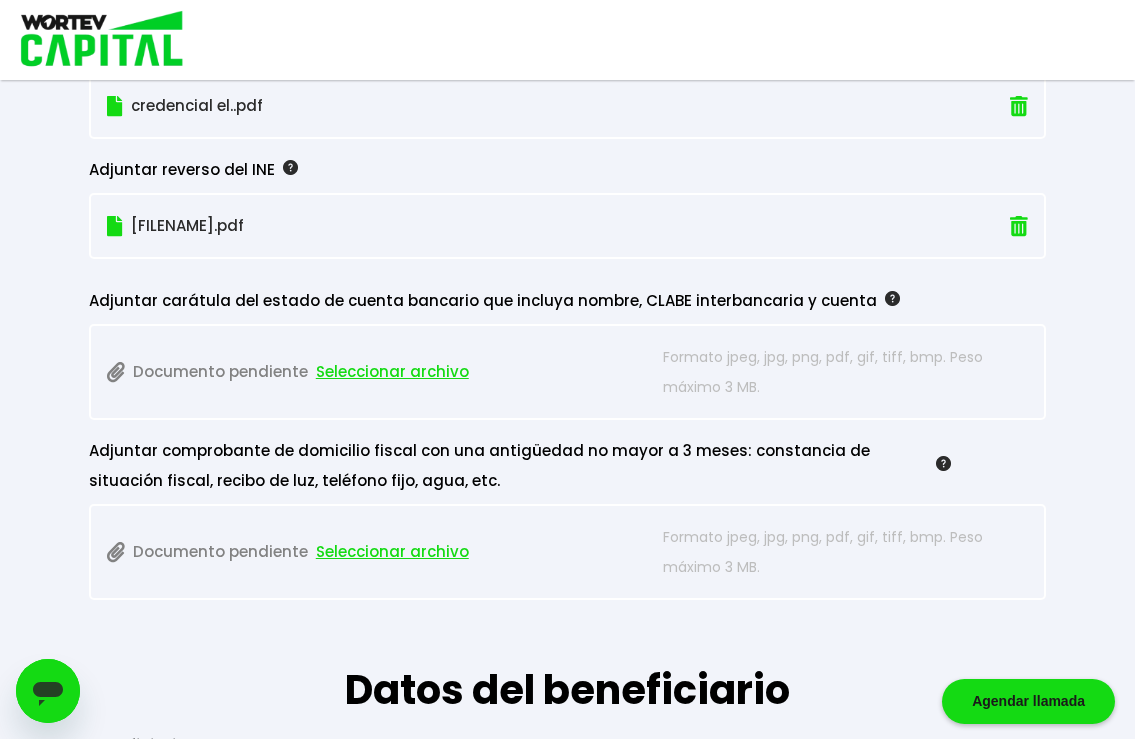 click on "Seleccionar archivo" at bounding box center (392, 372) 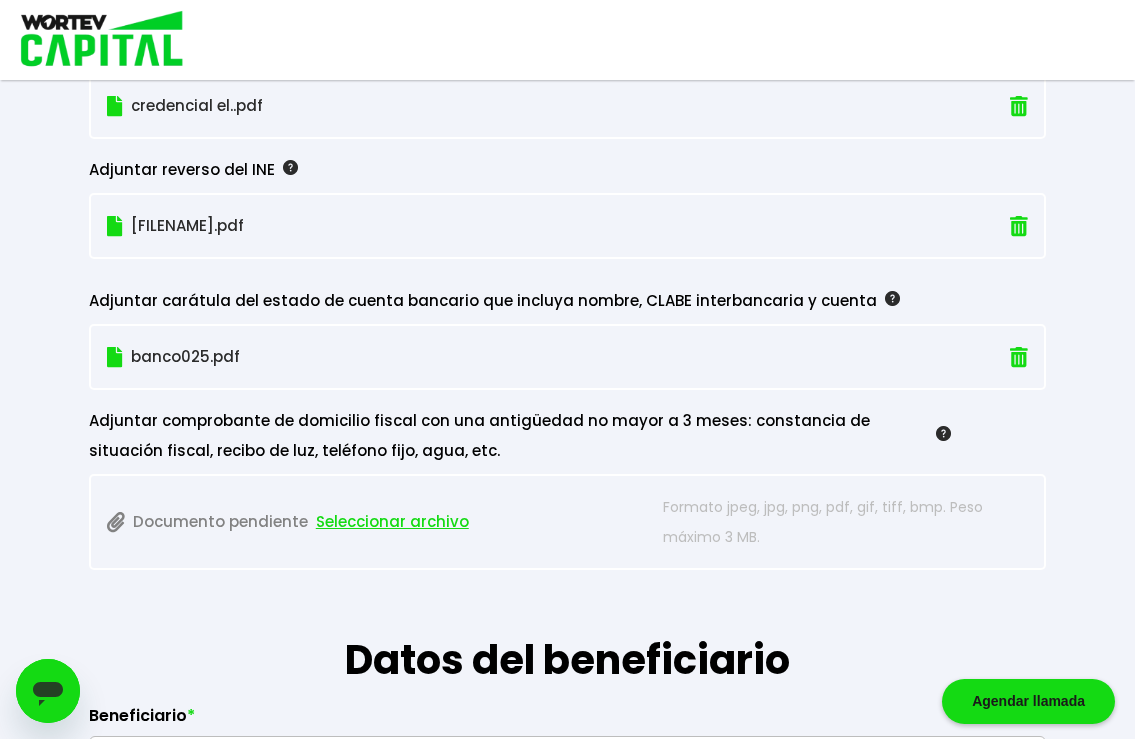 scroll, scrollTop: 1938, scrollLeft: 0, axis: vertical 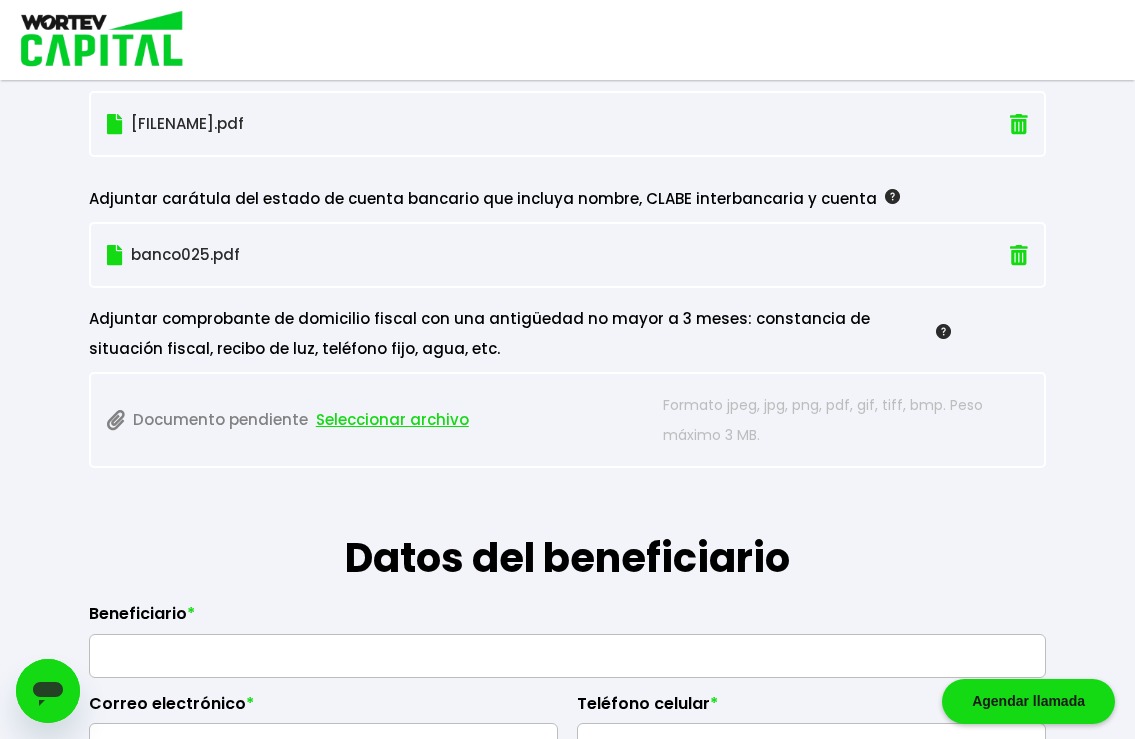 click on "Seleccionar archivo" at bounding box center [392, 420] 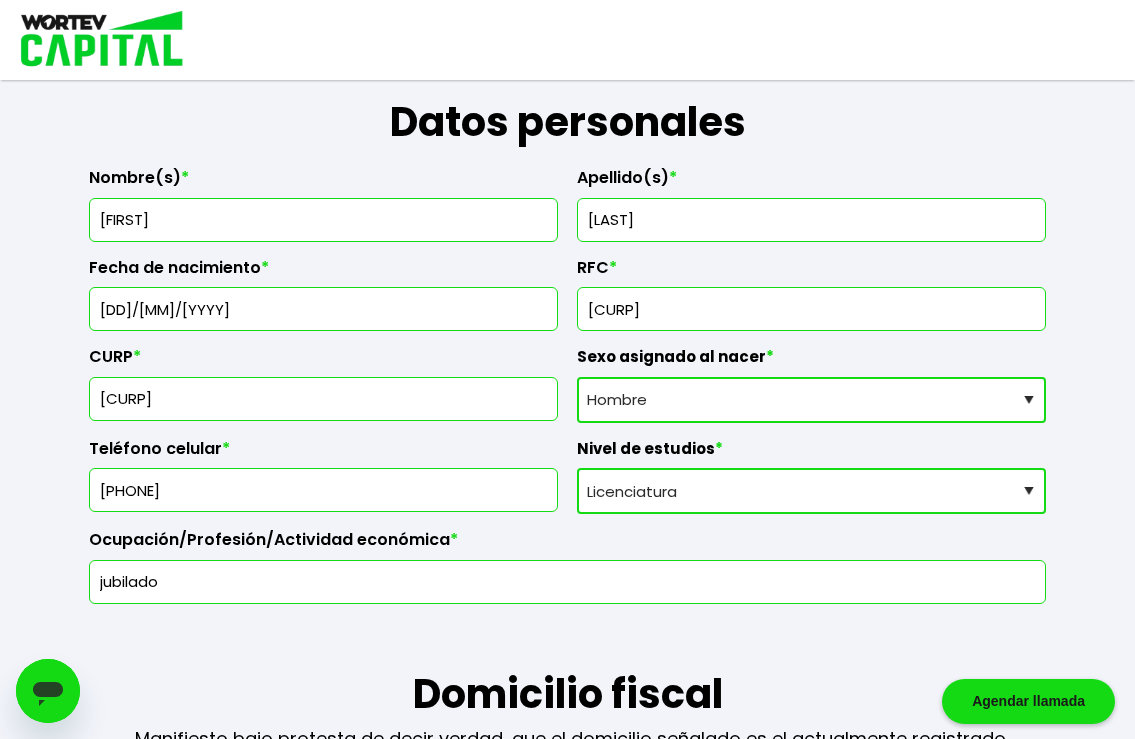 scroll, scrollTop: 191, scrollLeft: 0, axis: vertical 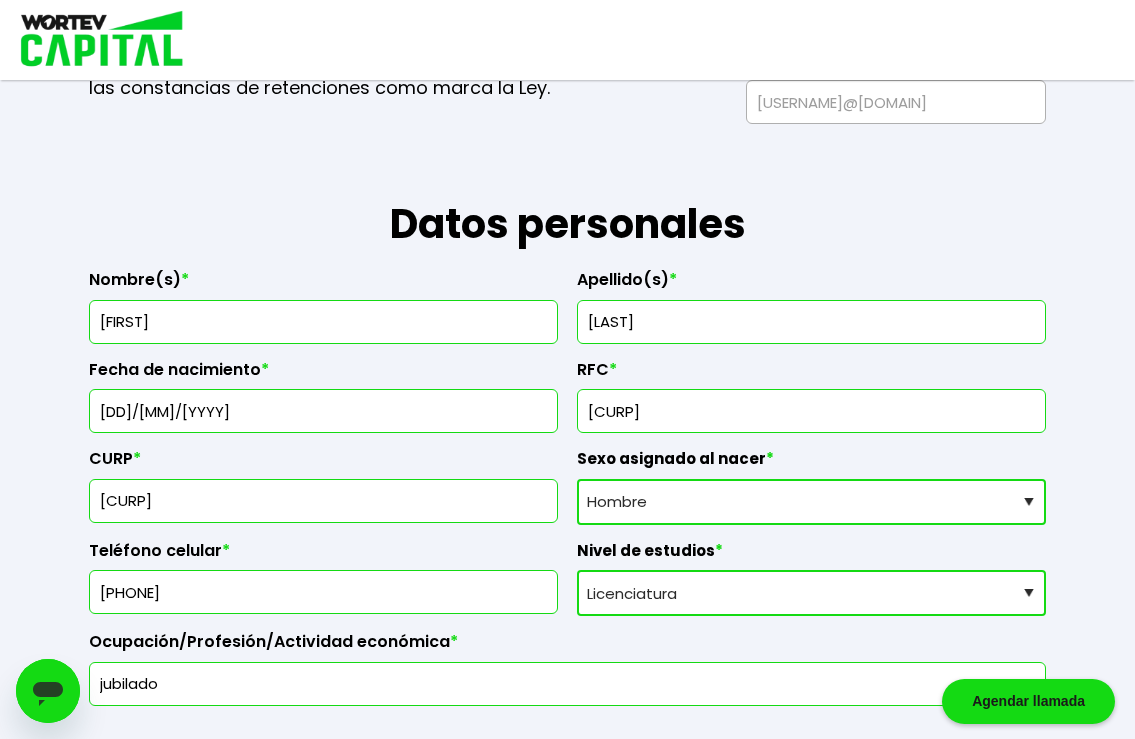 click on "*" at bounding box center [185, 280] 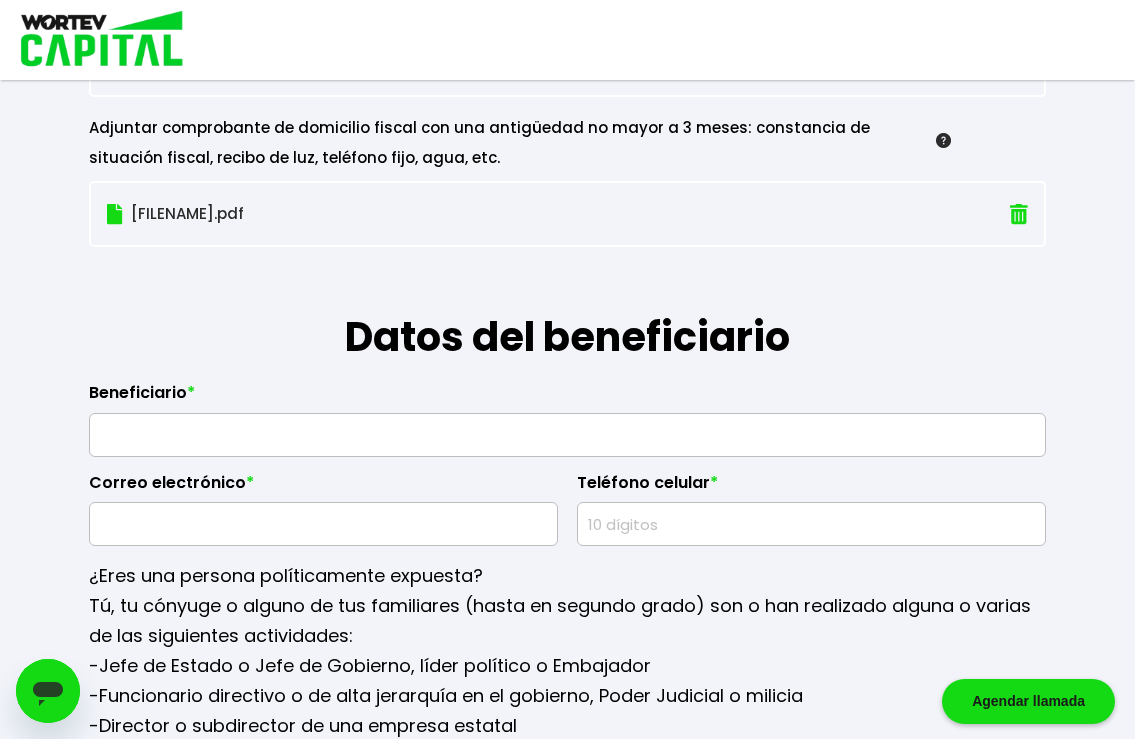 scroll, scrollTop: 2333, scrollLeft: 0, axis: vertical 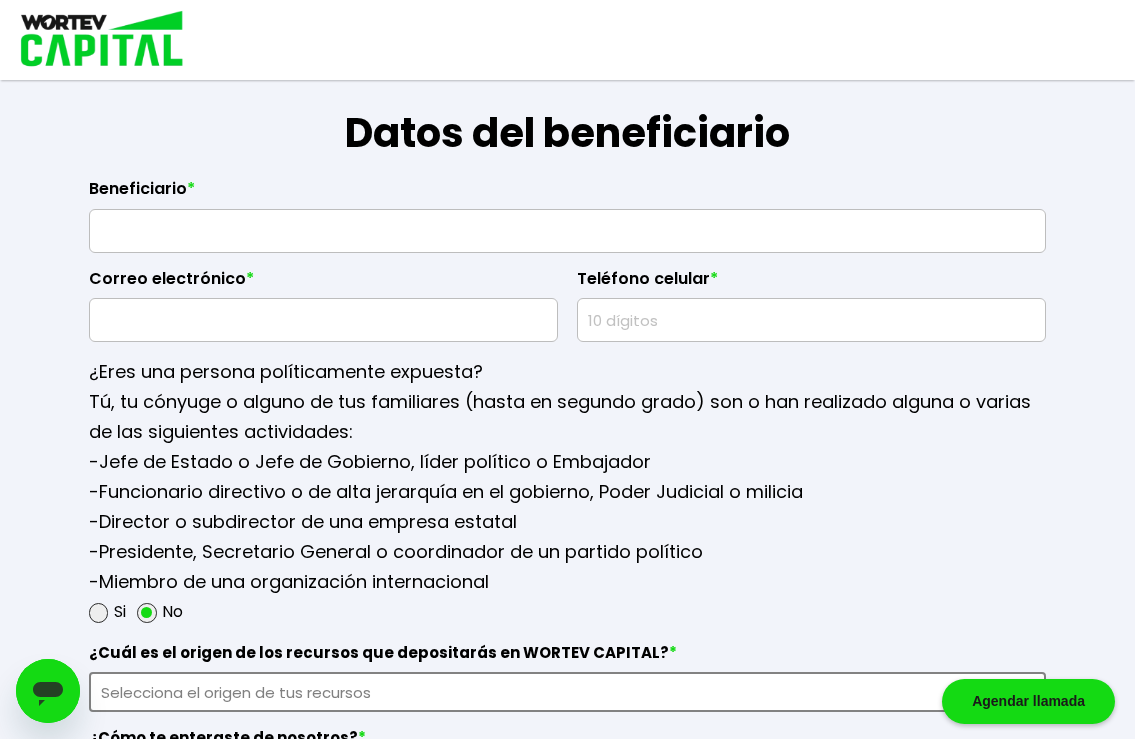 click on "*" at bounding box center [191, 189] 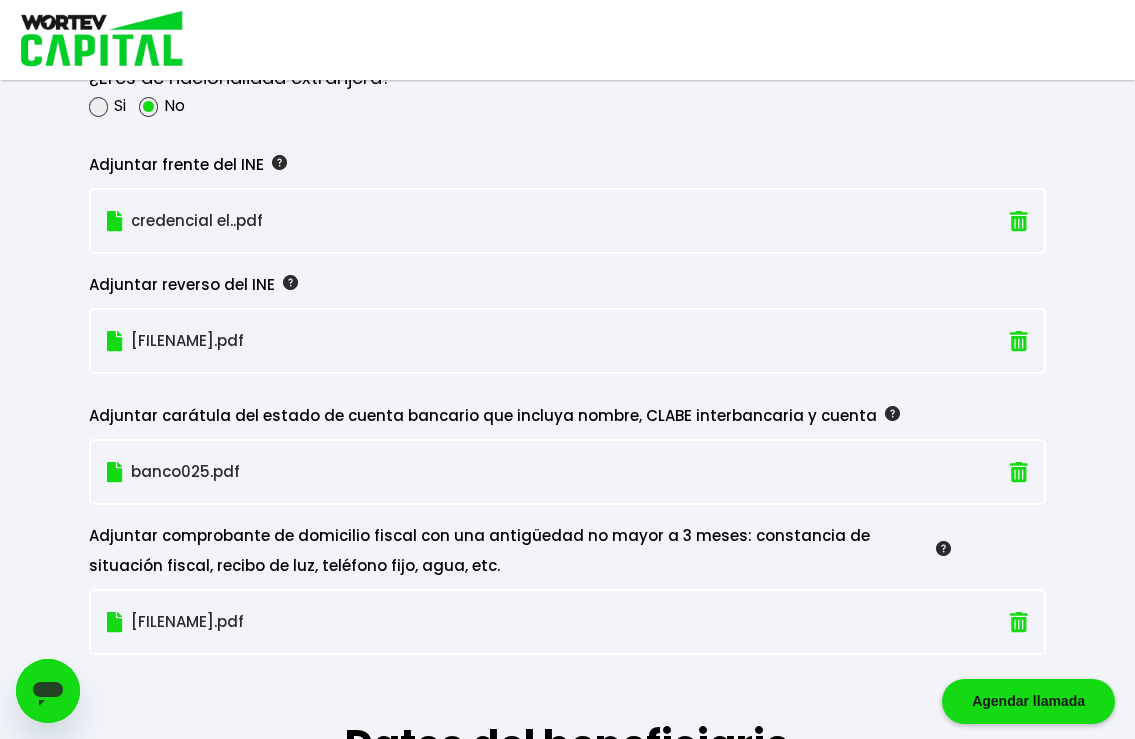 scroll, scrollTop: 2129, scrollLeft: 0, axis: vertical 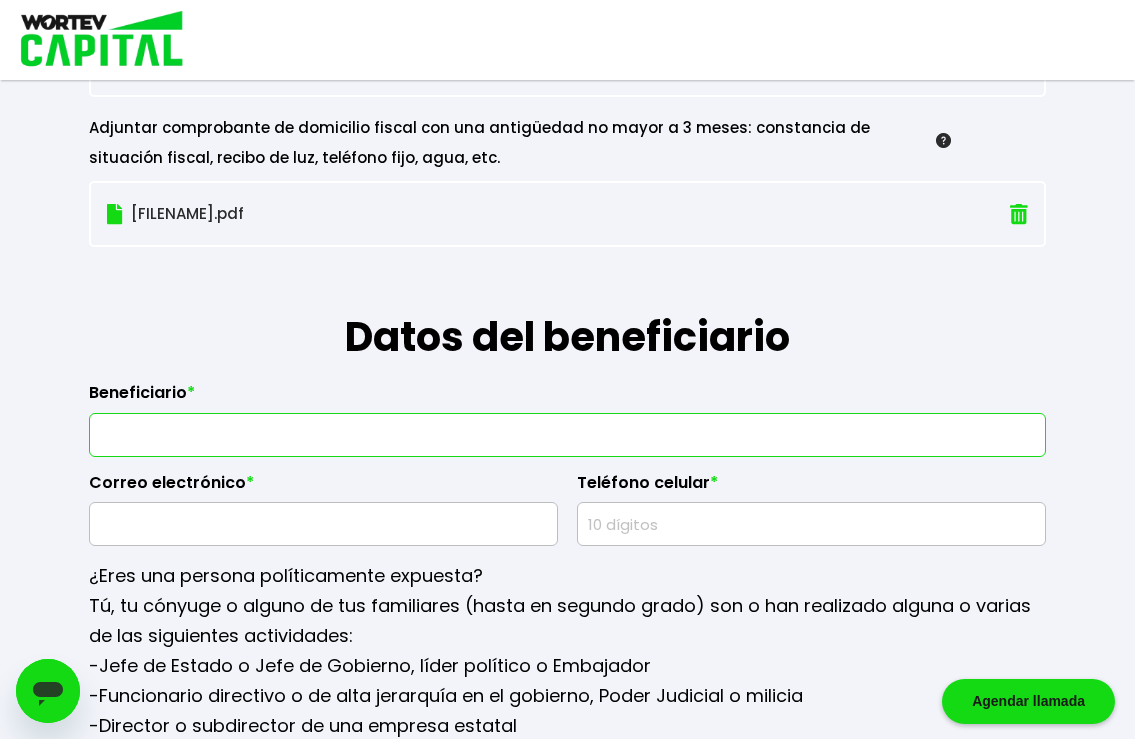 click at bounding box center [568, 435] 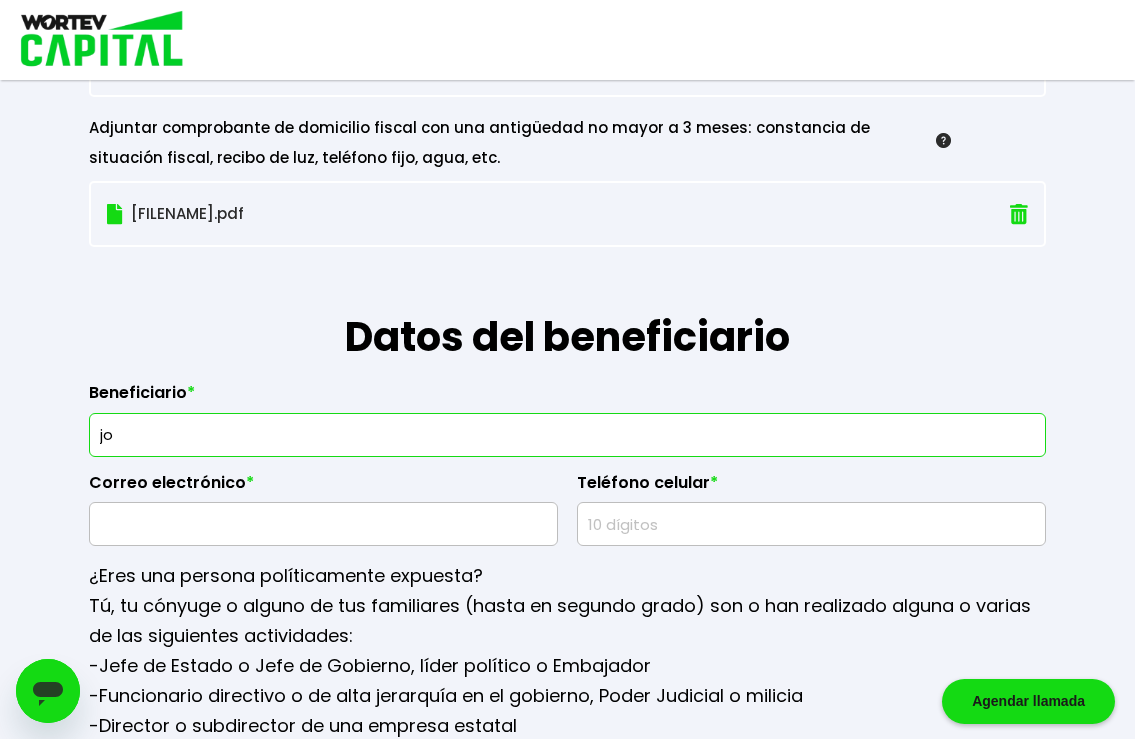 type on "j" 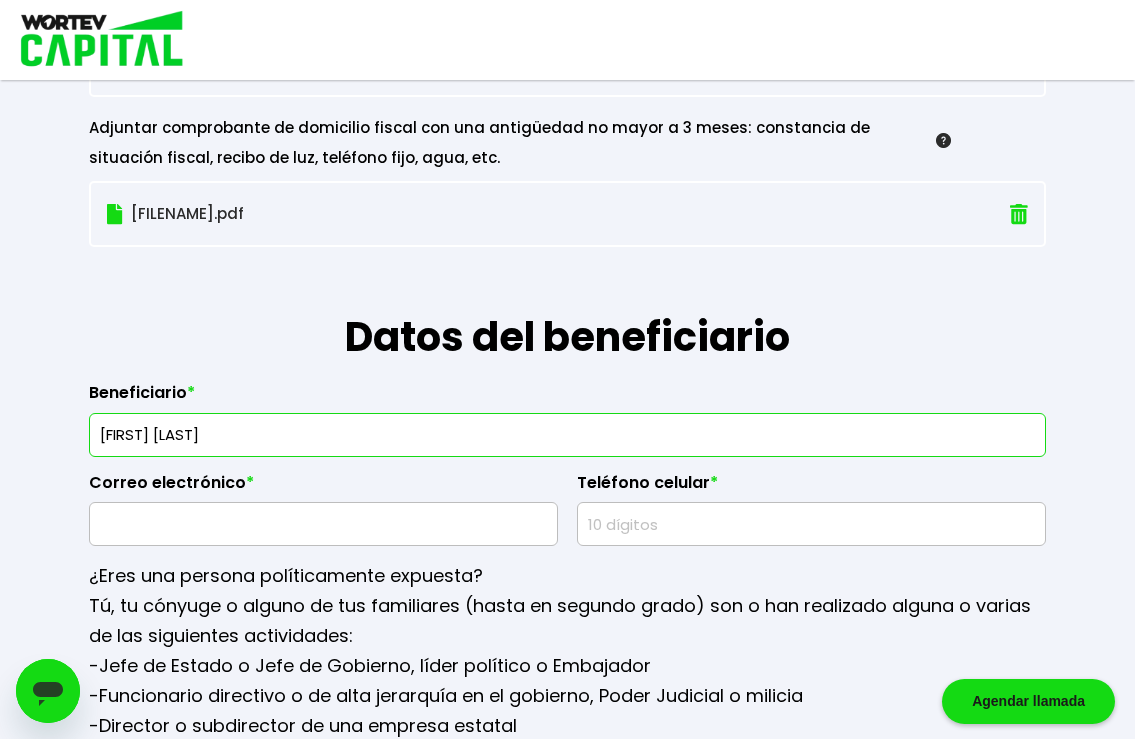 type on "[FIRST] [LAST]" 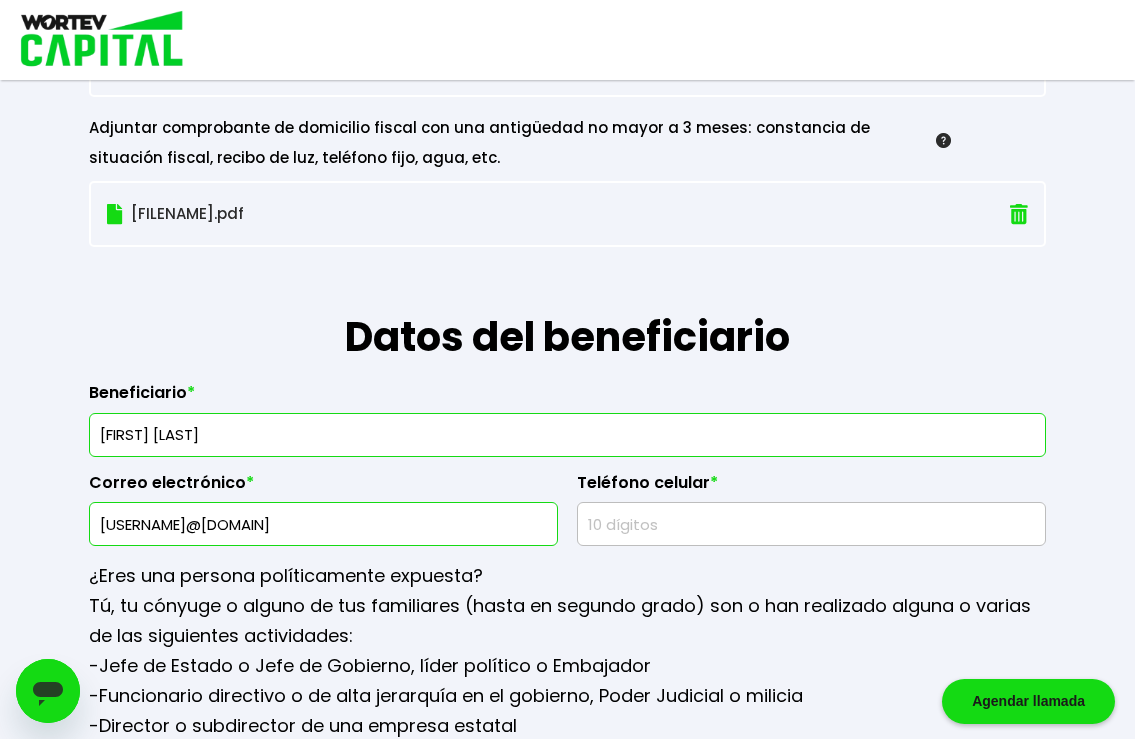 type on "[USERNAME]@[DOMAIN]" 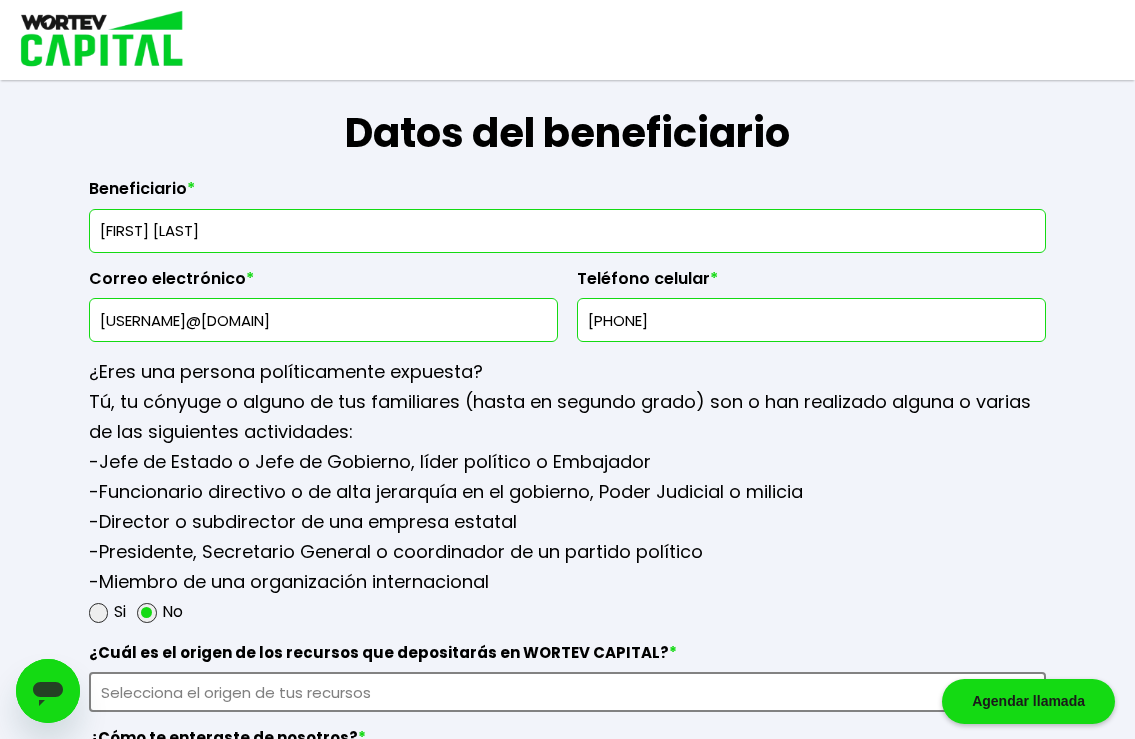 scroll, scrollTop: 2639, scrollLeft: 0, axis: vertical 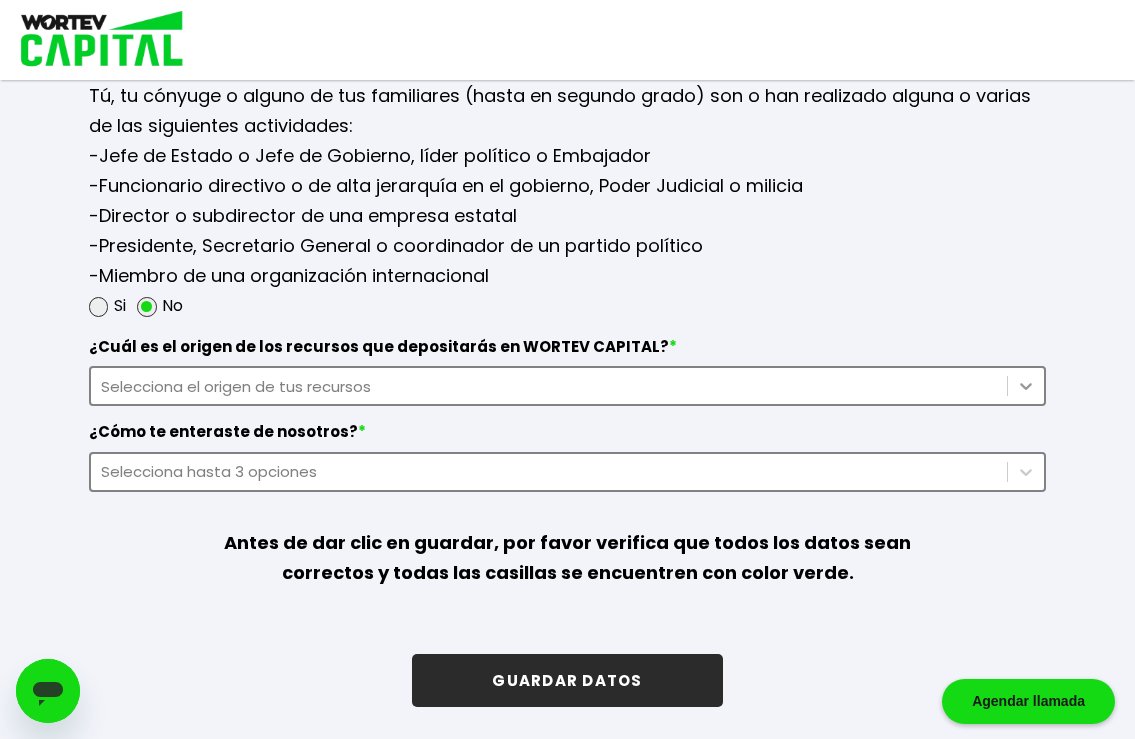 type on "[PHONE]" 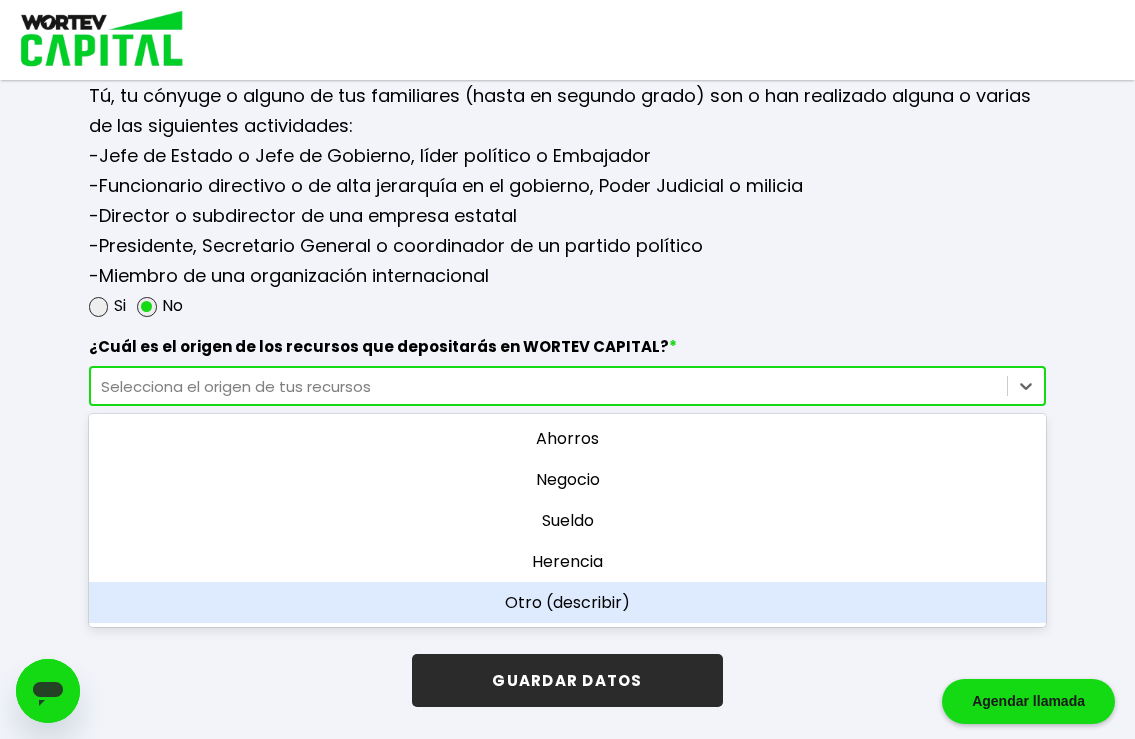 click on "Otro (describir)" at bounding box center [568, 602] 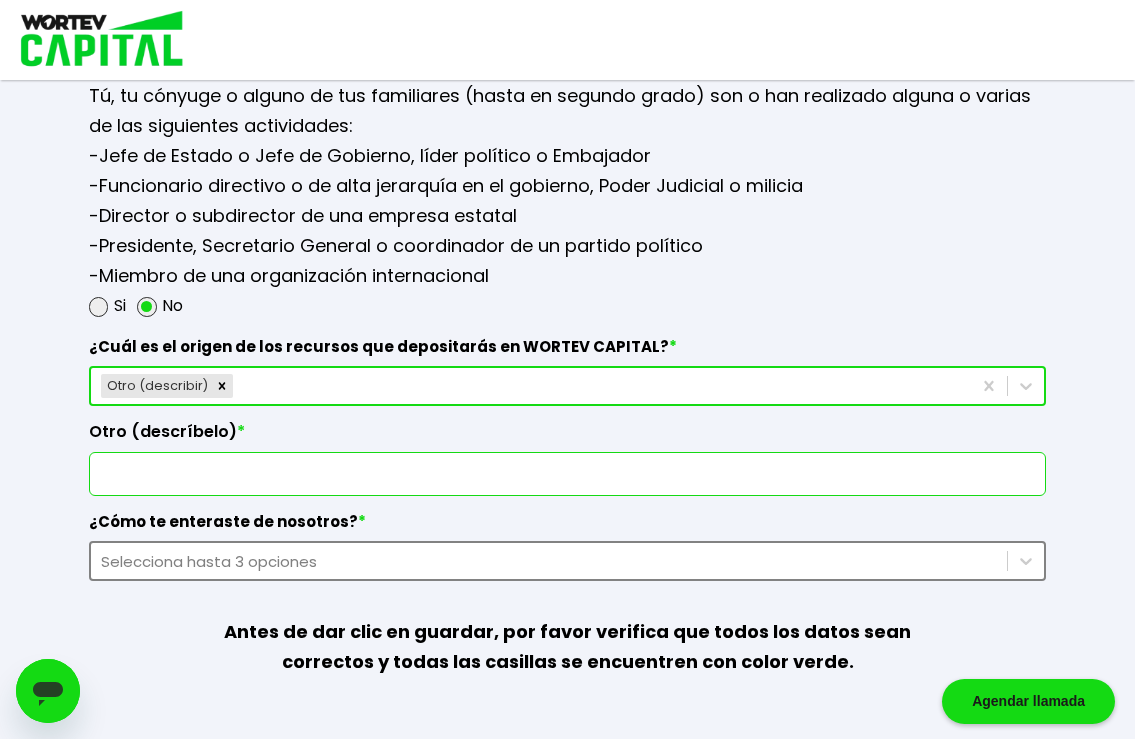 click at bounding box center [568, 474] 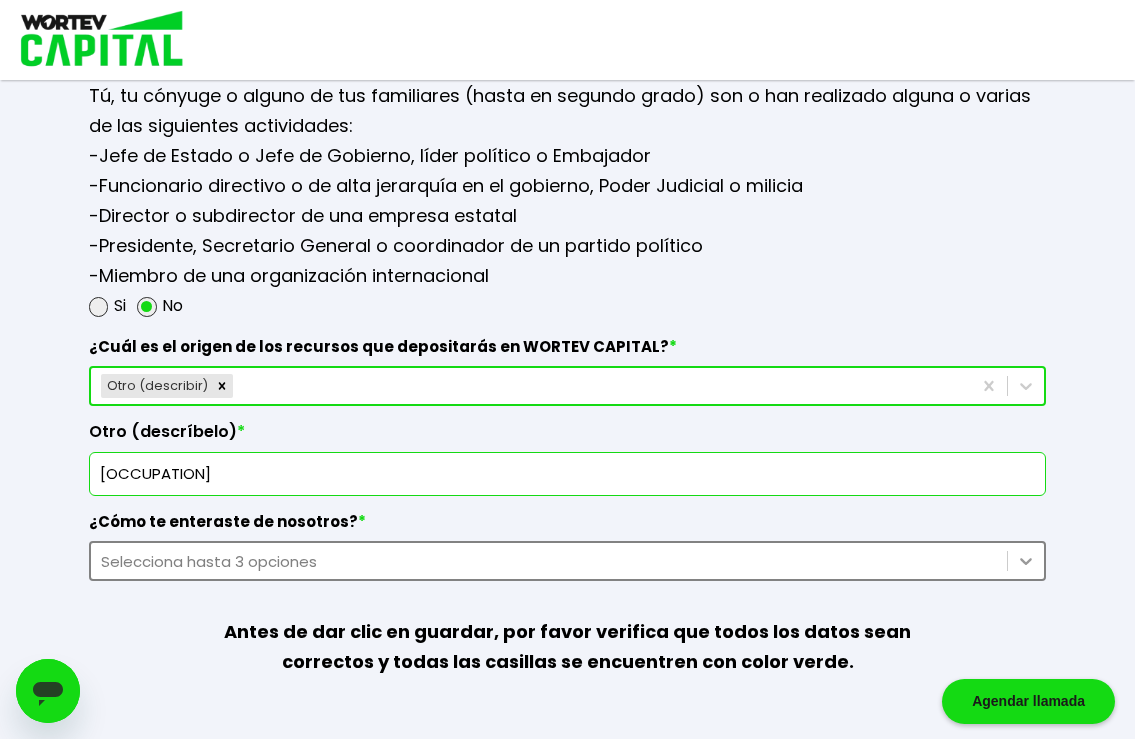 type on "[OCCUPATION]" 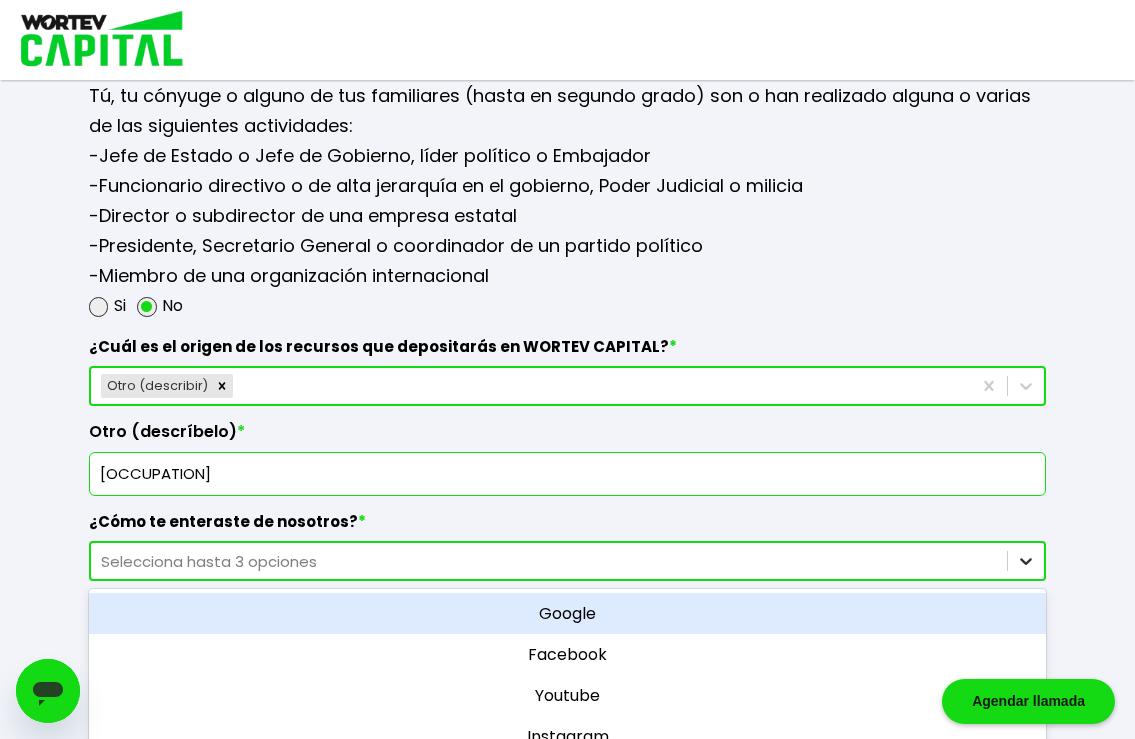 scroll, scrollTop: 2728, scrollLeft: 0, axis: vertical 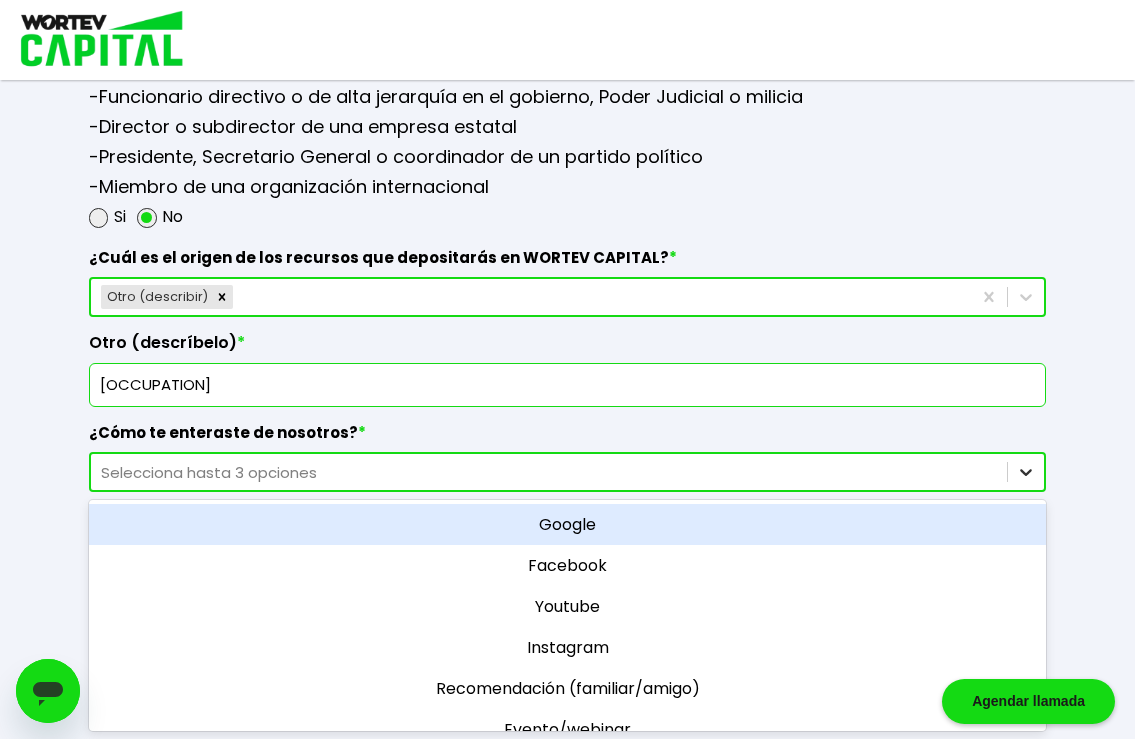 click on "option Google focused, 1 of 11. 11 results available. Use Up and Down to choose options, press Enter to select the currently focused option, press Escape to exit the menu, press Tab to select the option and exit the menu. Selecciona hasta 3 opciones Google Facebook Youtube Instagram Recomendación (familiar/amigo) Evento/webinar Prensa/radio/televisión LinkedIn Pinterest Podcast Otro (describir)" at bounding box center (568, 472) 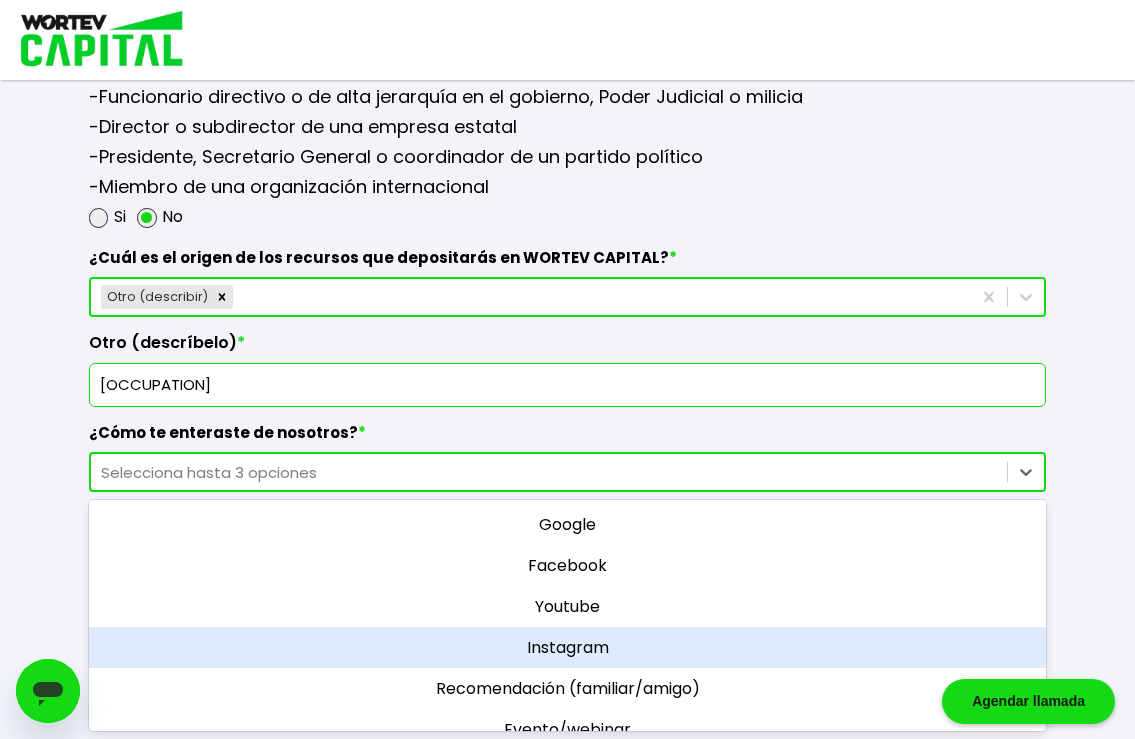 scroll, scrollTop: 138, scrollLeft: 0, axis: vertical 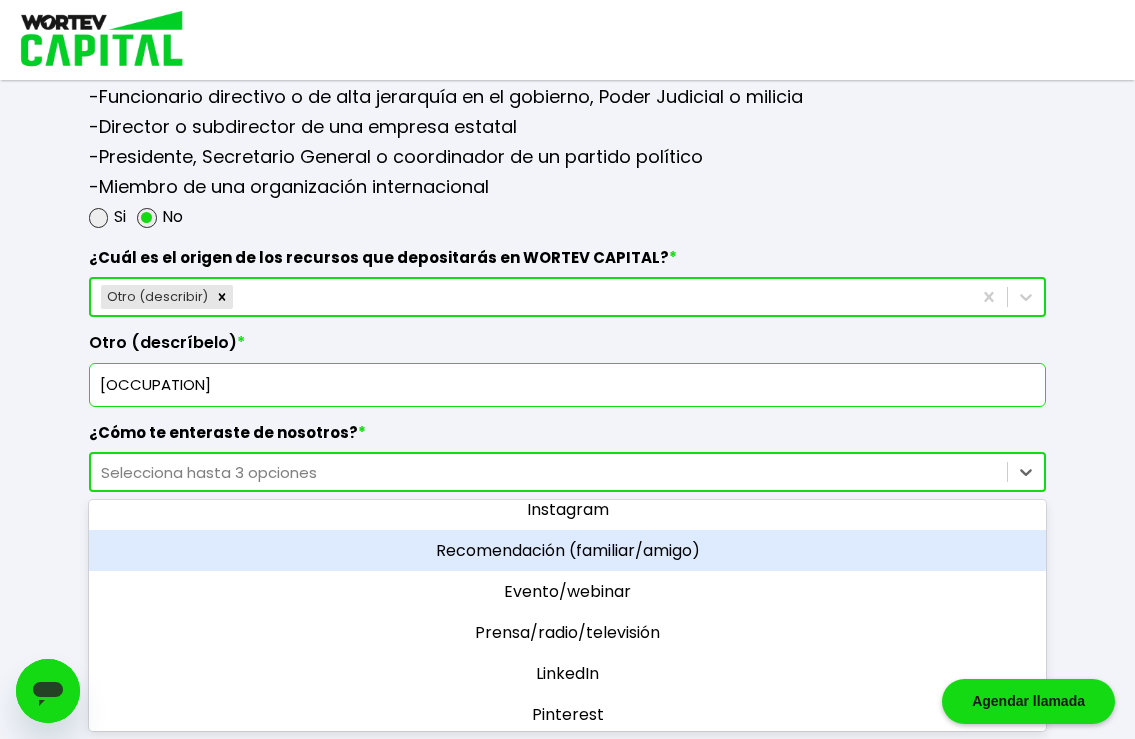 click on "Recomendación (familiar/amigo)" at bounding box center [568, 550] 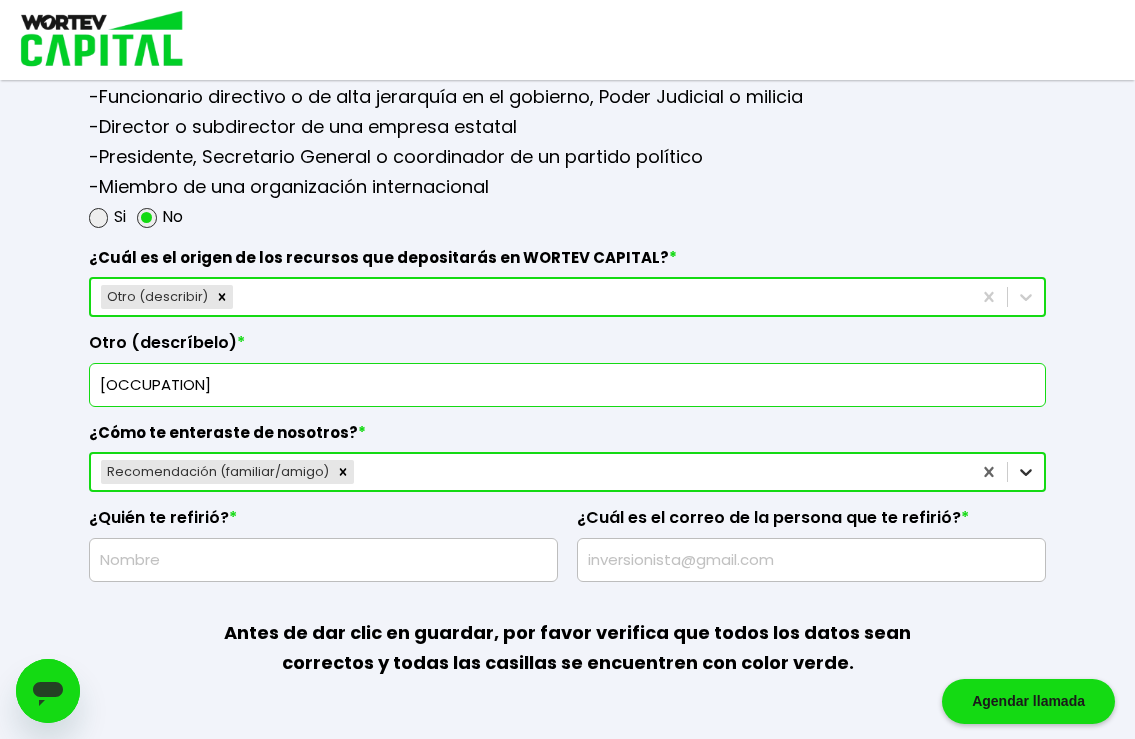 scroll, scrollTop: 2797, scrollLeft: 0, axis: vertical 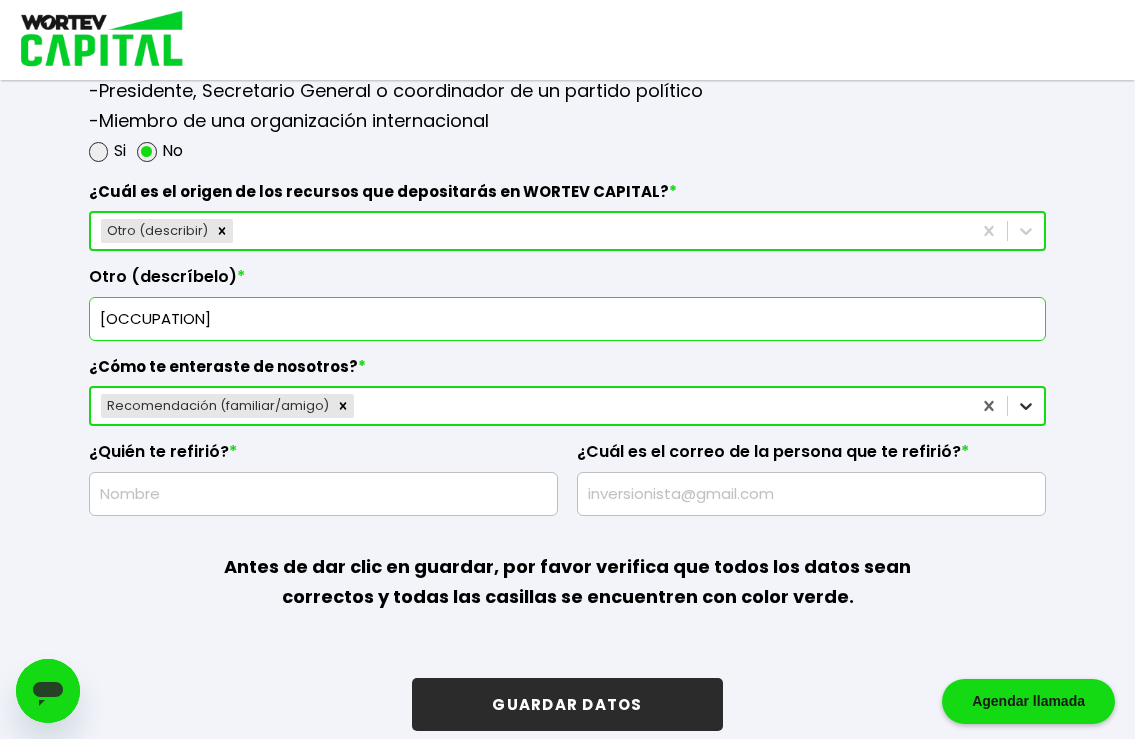click on "option Recomendación (familiar/amigo), selected.   Select is focused , press Down to open the menu,  press left to focus selected values Recomendación (familiar/amigo)" at bounding box center (568, 406) 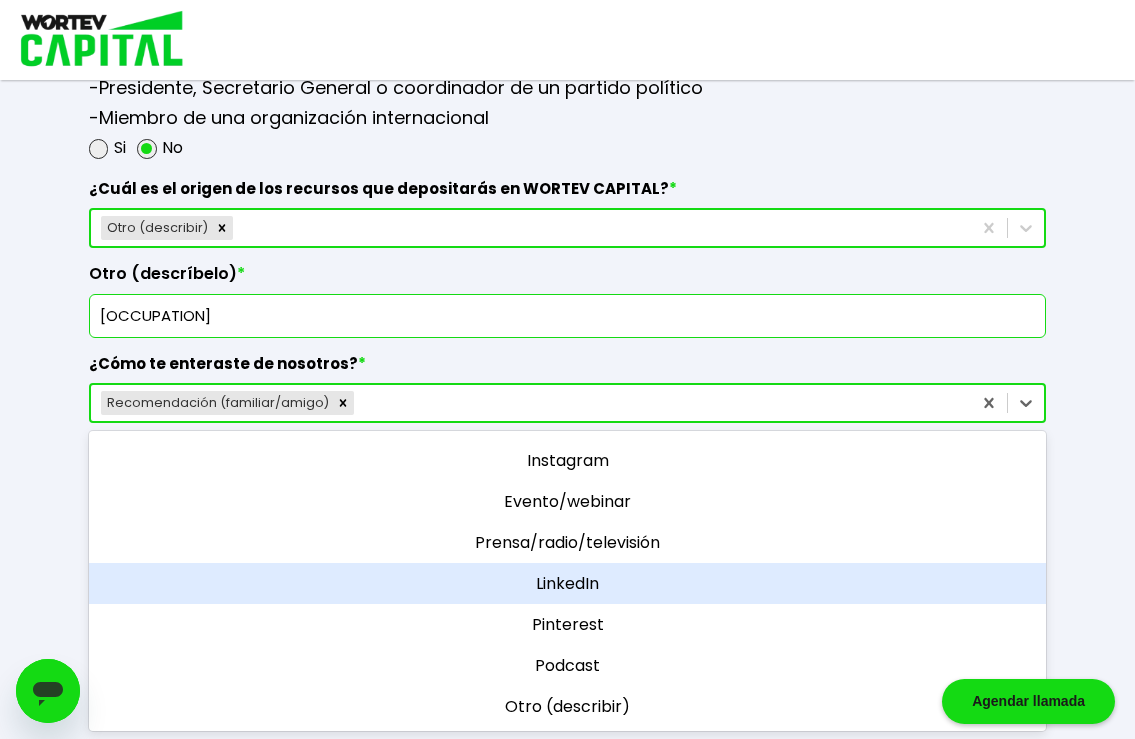 scroll, scrollTop: 0, scrollLeft: 0, axis: both 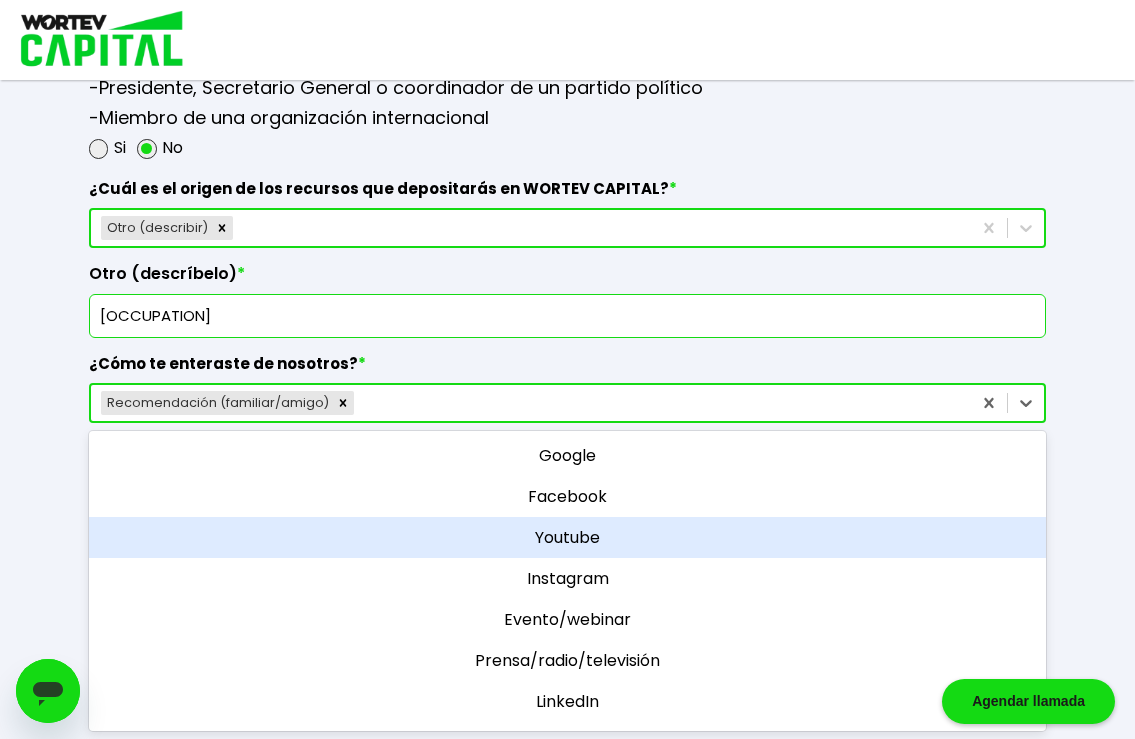 click on "Youtube" at bounding box center [568, 537] 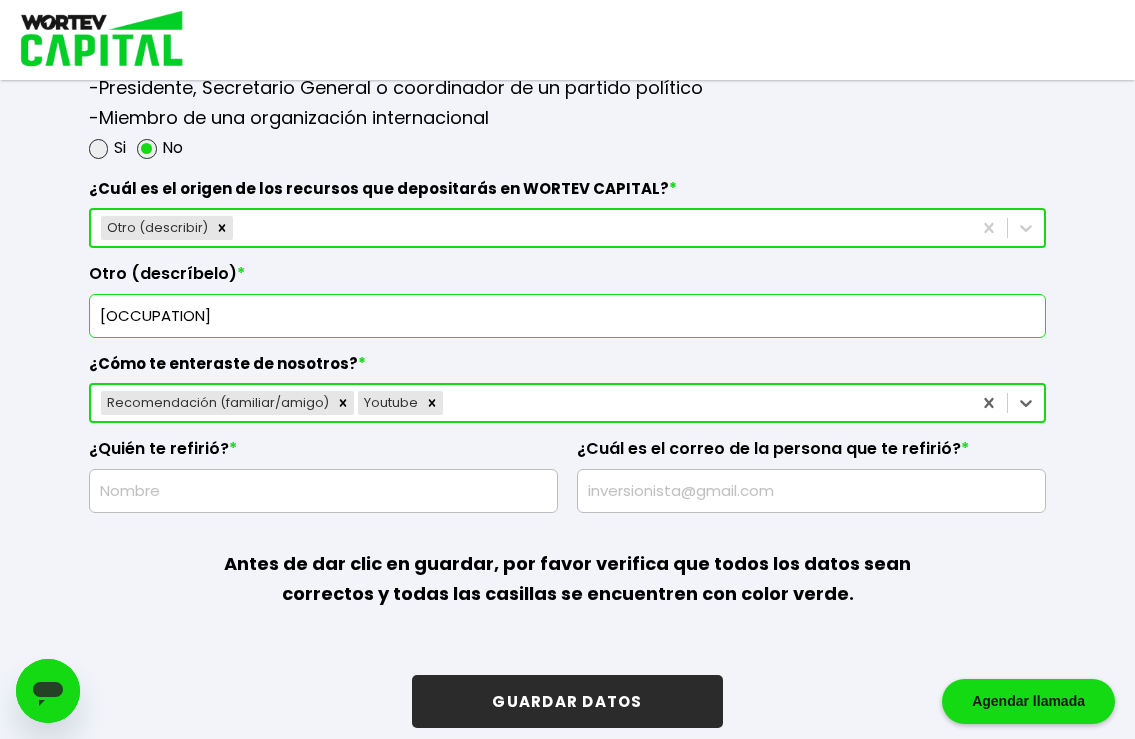 scroll, scrollTop: 2818, scrollLeft: 0, axis: vertical 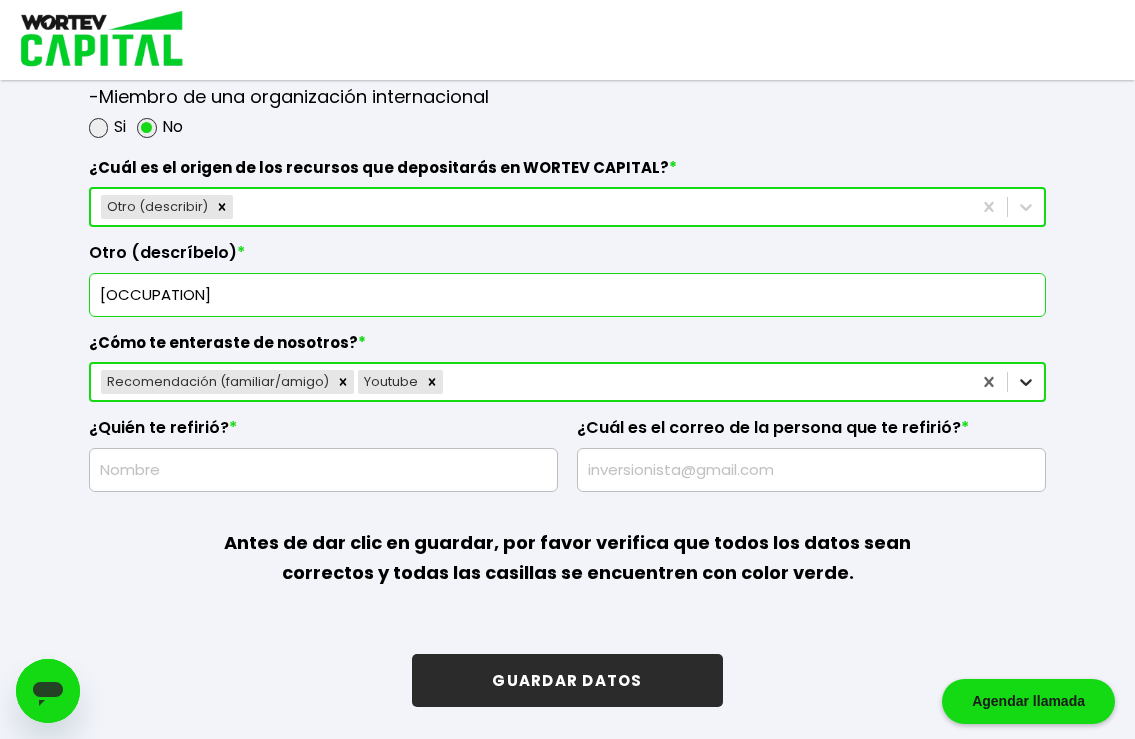 click 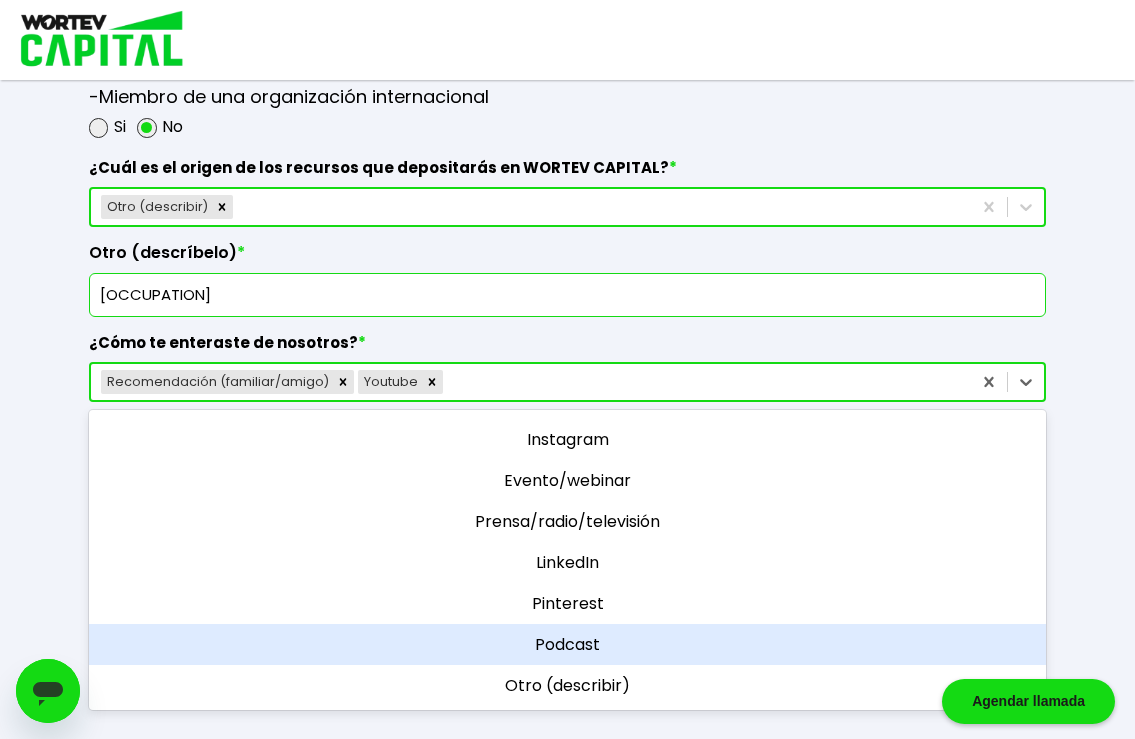 scroll, scrollTop: 0, scrollLeft: 0, axis: both 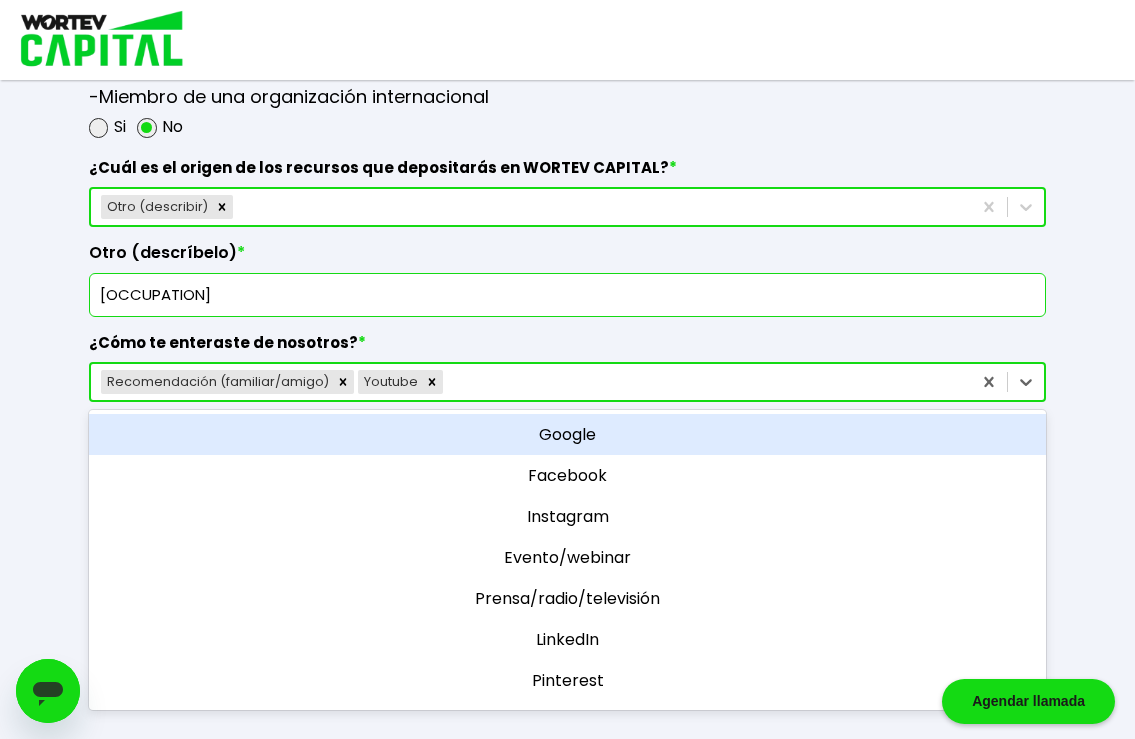 click on "Google" at bounding box center (568, 434) 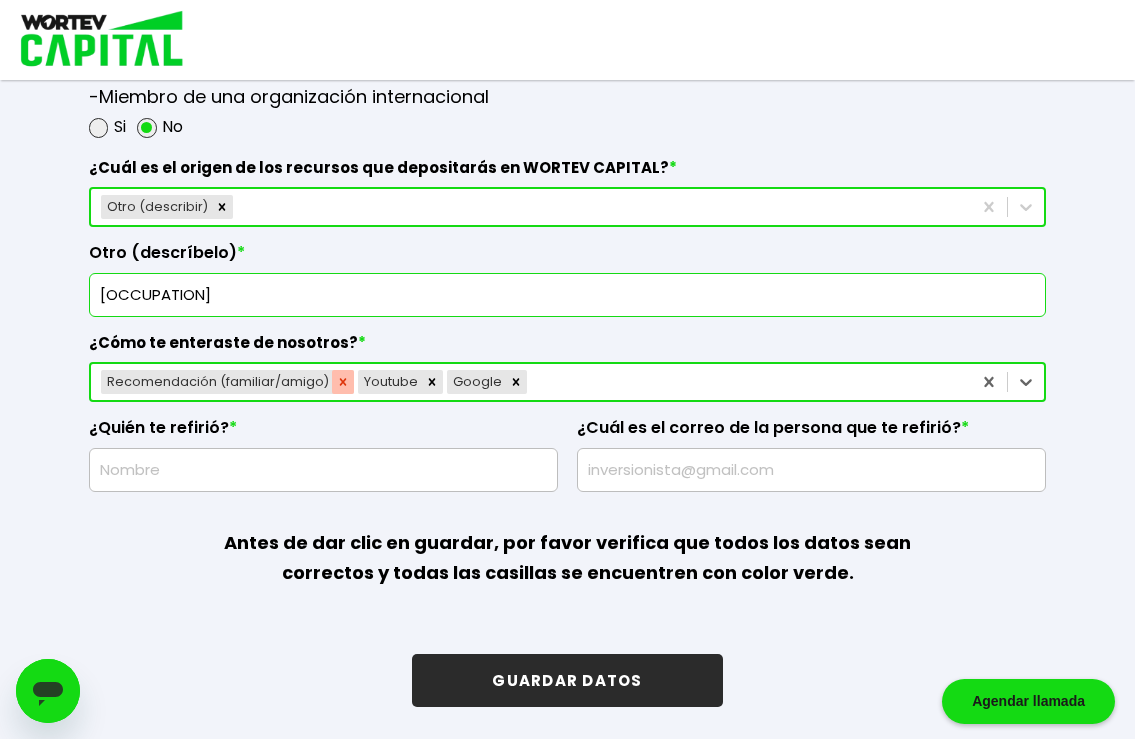 click 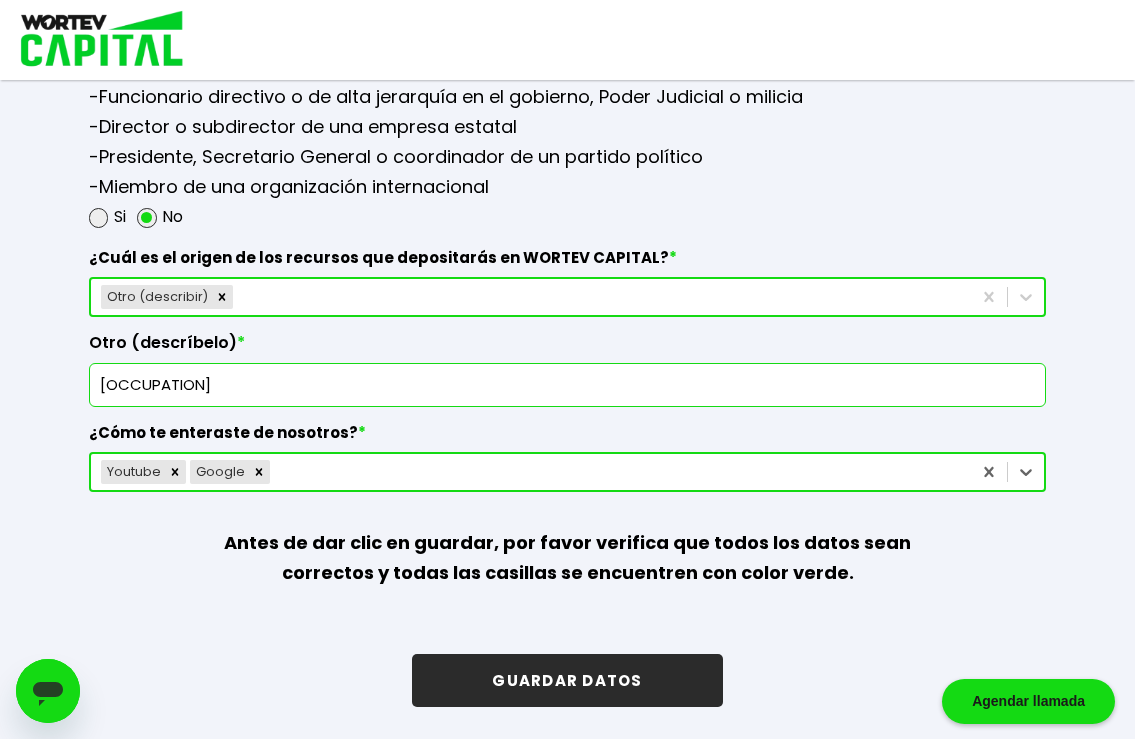 click on "Youtube Google" at bounding box center (531, 472) 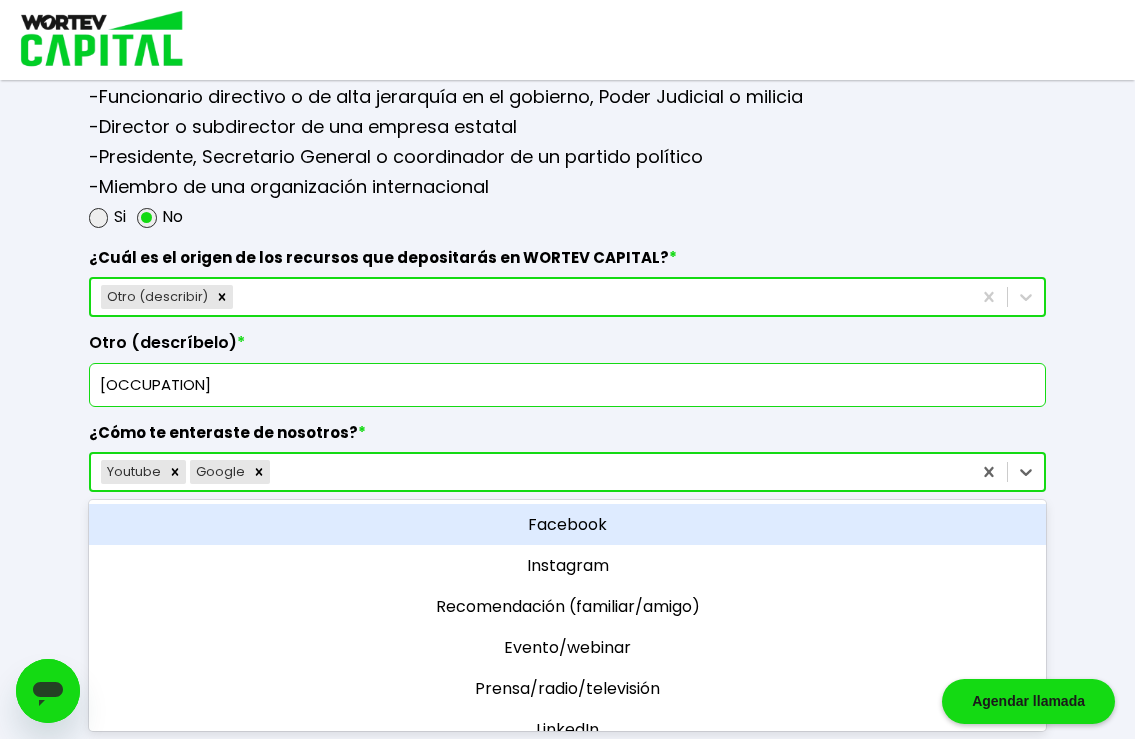 click on "Facebook" at bounding box center [568, 524] 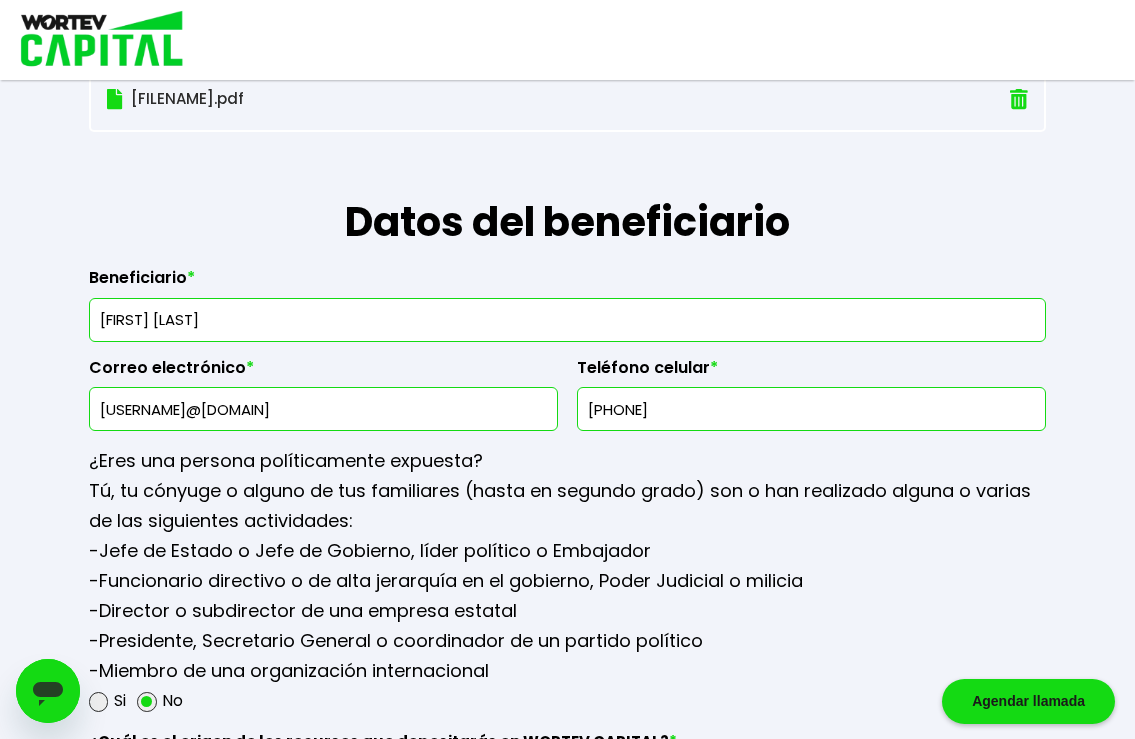 scroll, scrollTop: 2728, scrollLeft: 0, axis: vertical 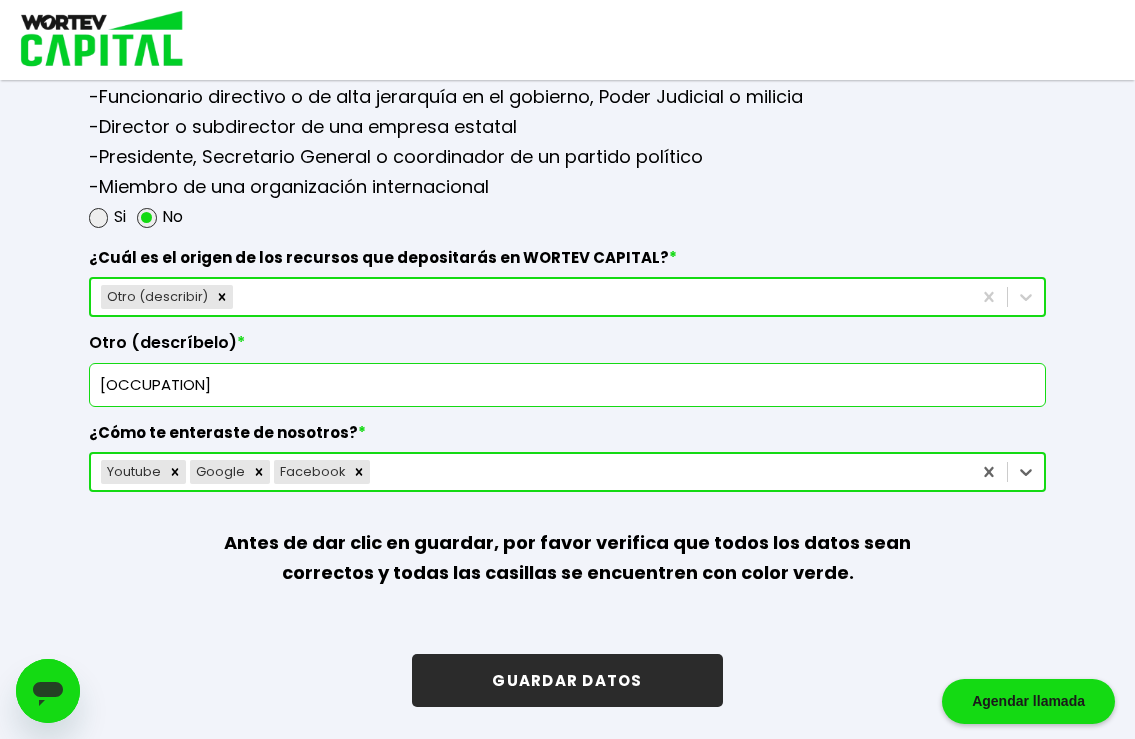 click on "GUARDAR DATOS" at bounding box center [567, 680] 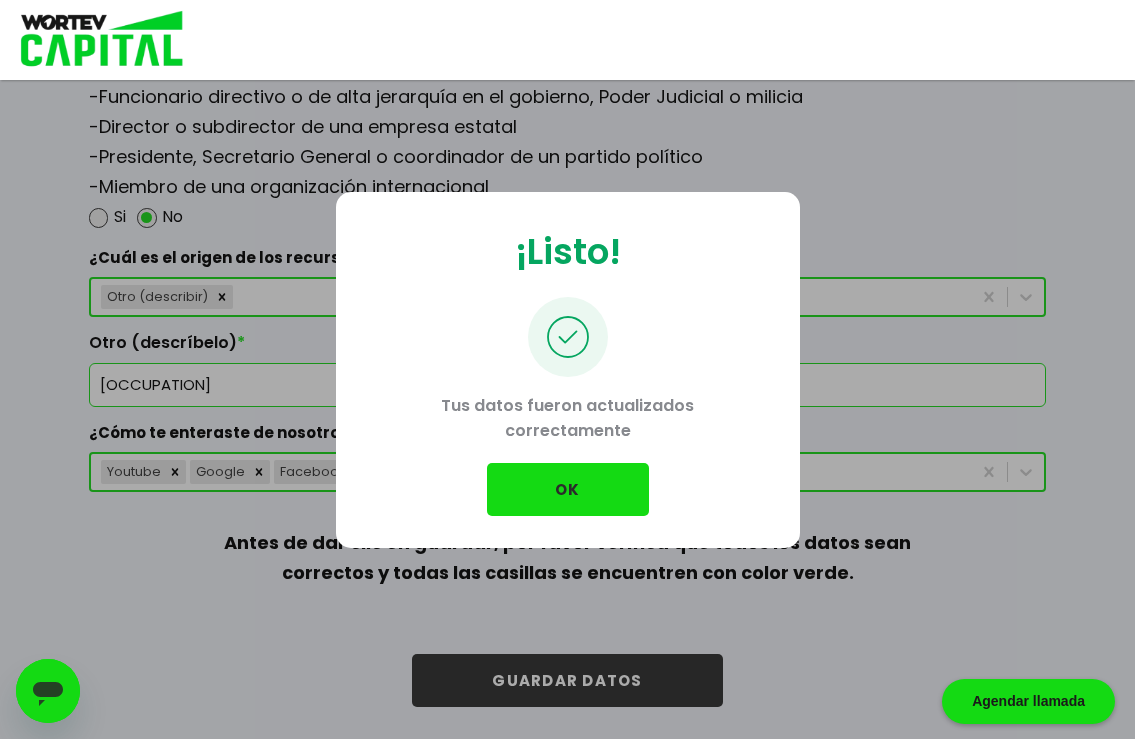 click on "OK" at bounding box center (568, 489) 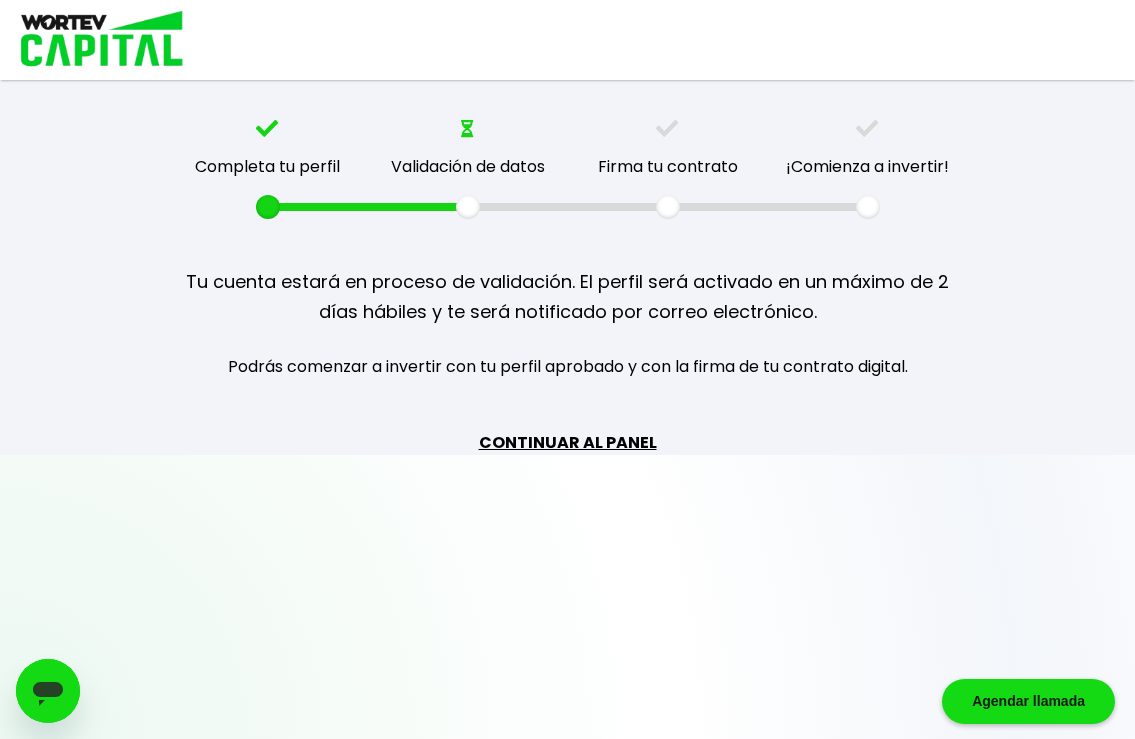 scroll, scrollTop: 0, scrollLeft: 0, axis: both 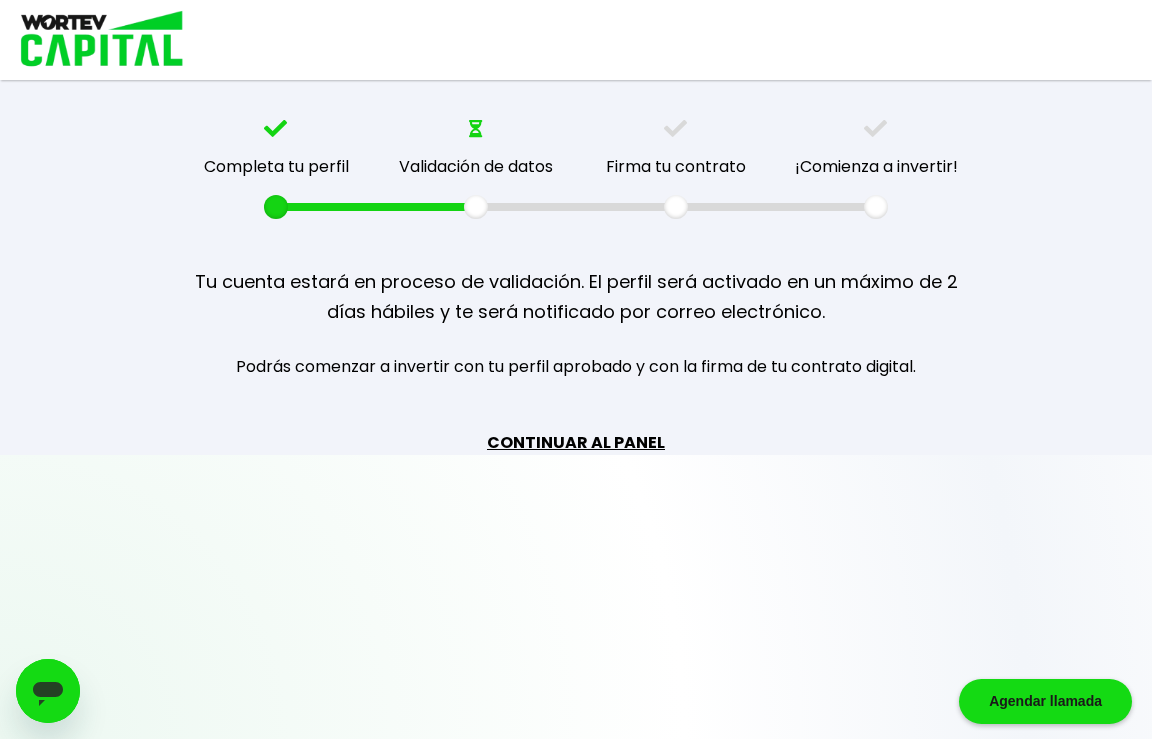 click on "CONTINUAR AL PANEL" at bounding box center (576, 442) 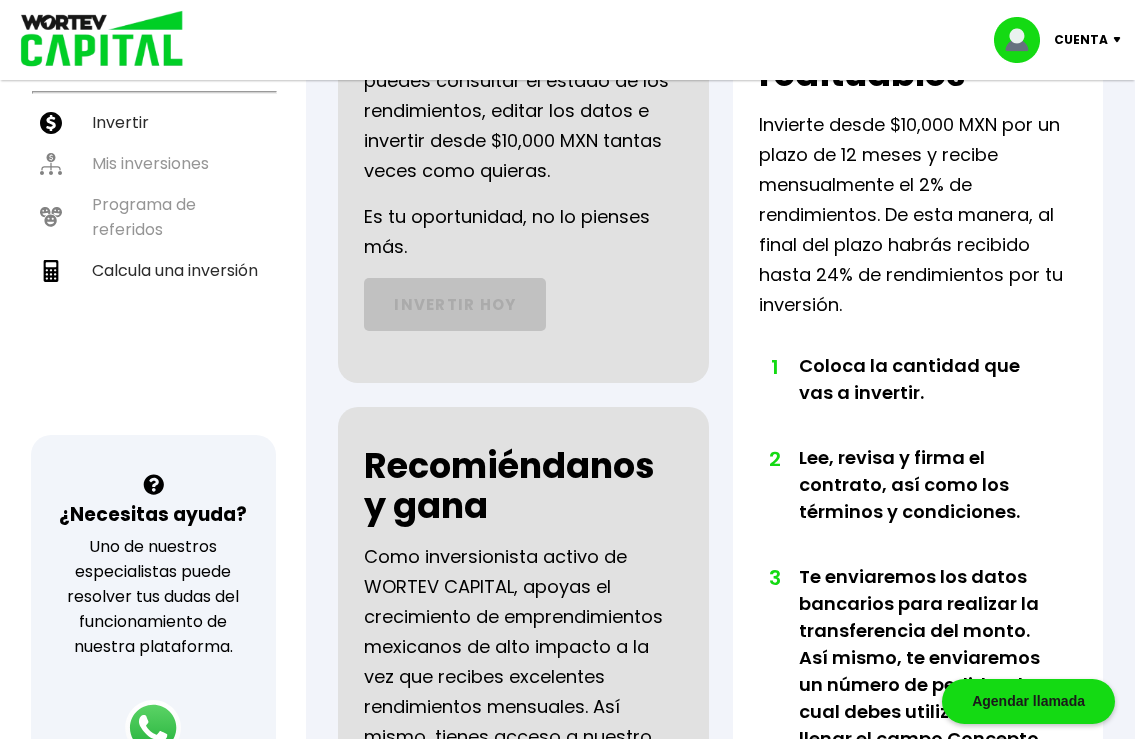scroll, scrollTop: 0, scrollLeft: 0, axis: both 